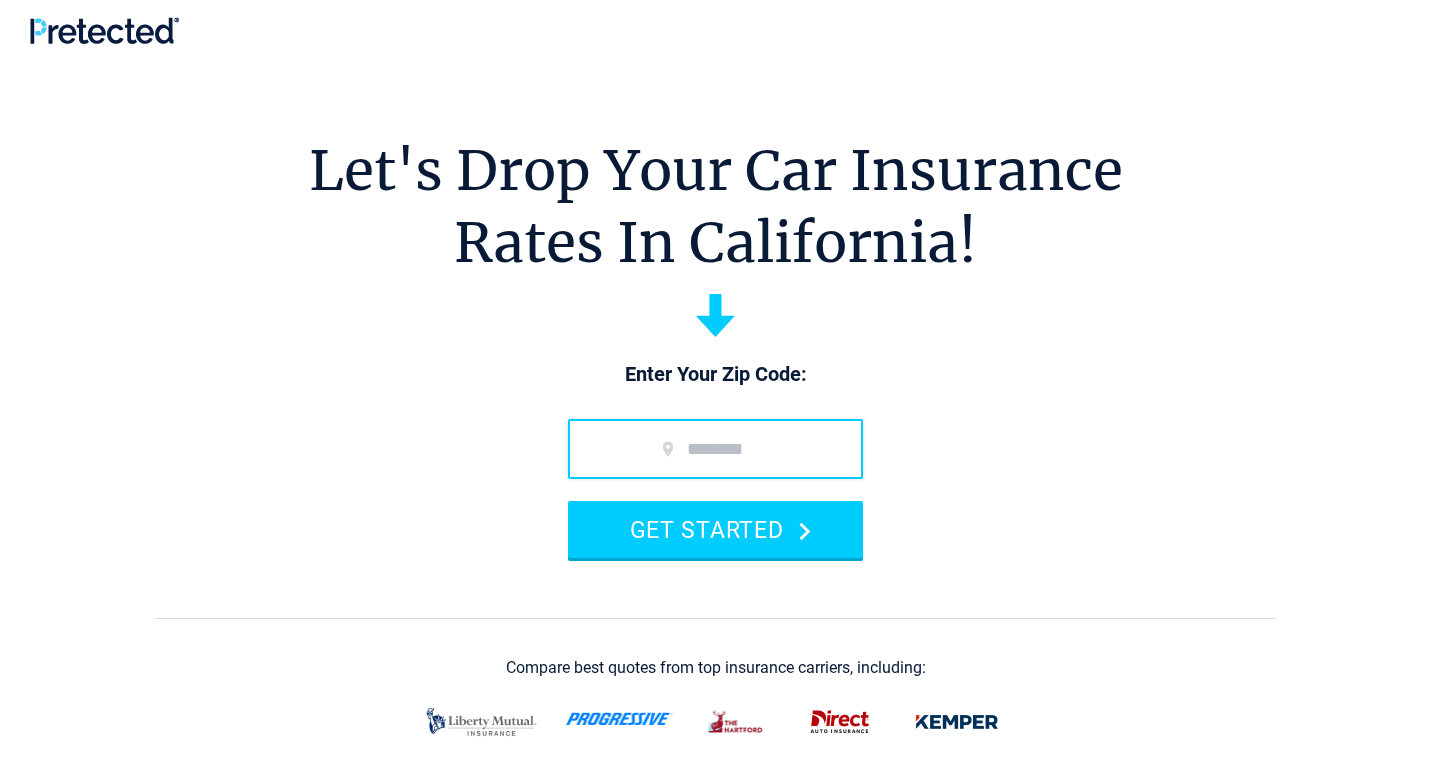 scroll, scrollTop: 0, scrollLeft: 0, axis: both 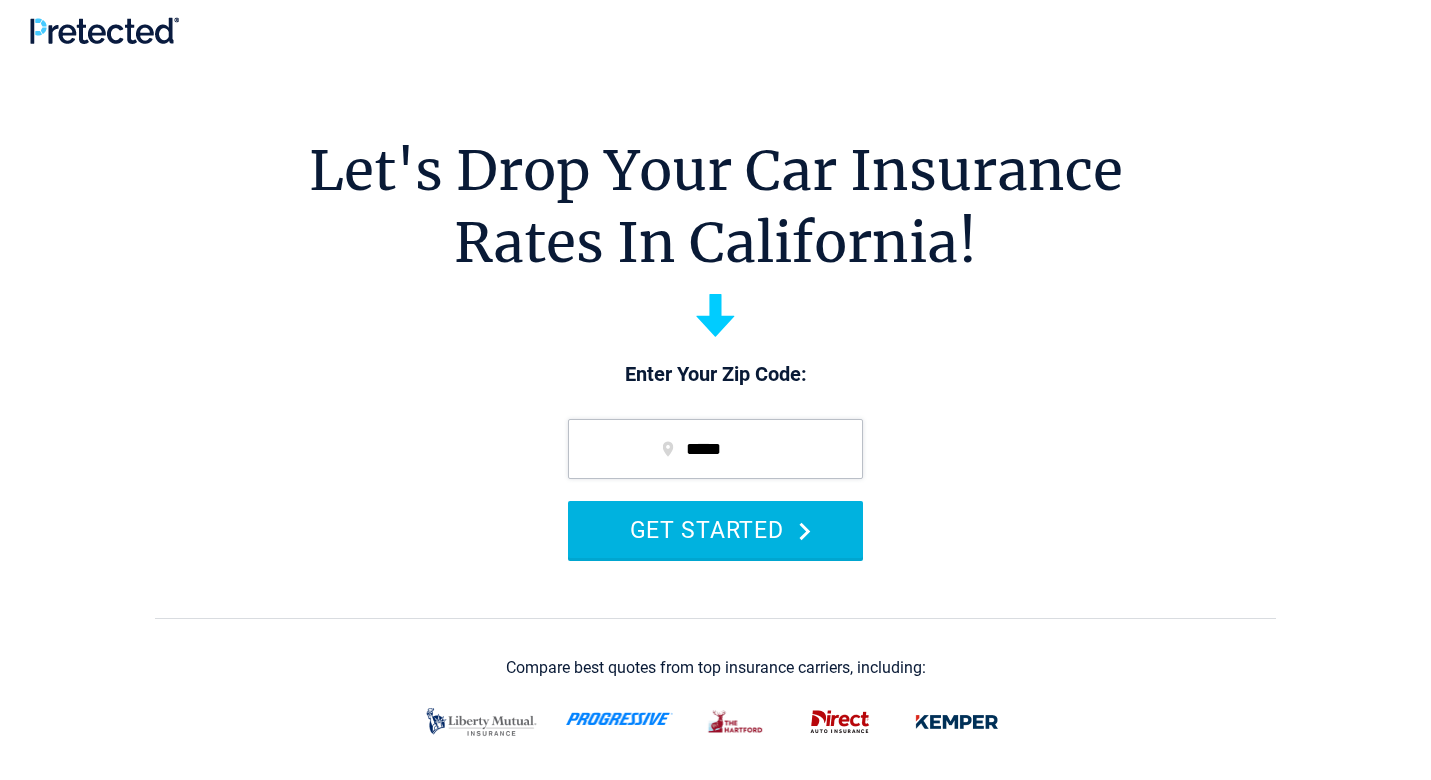 type on "*****" 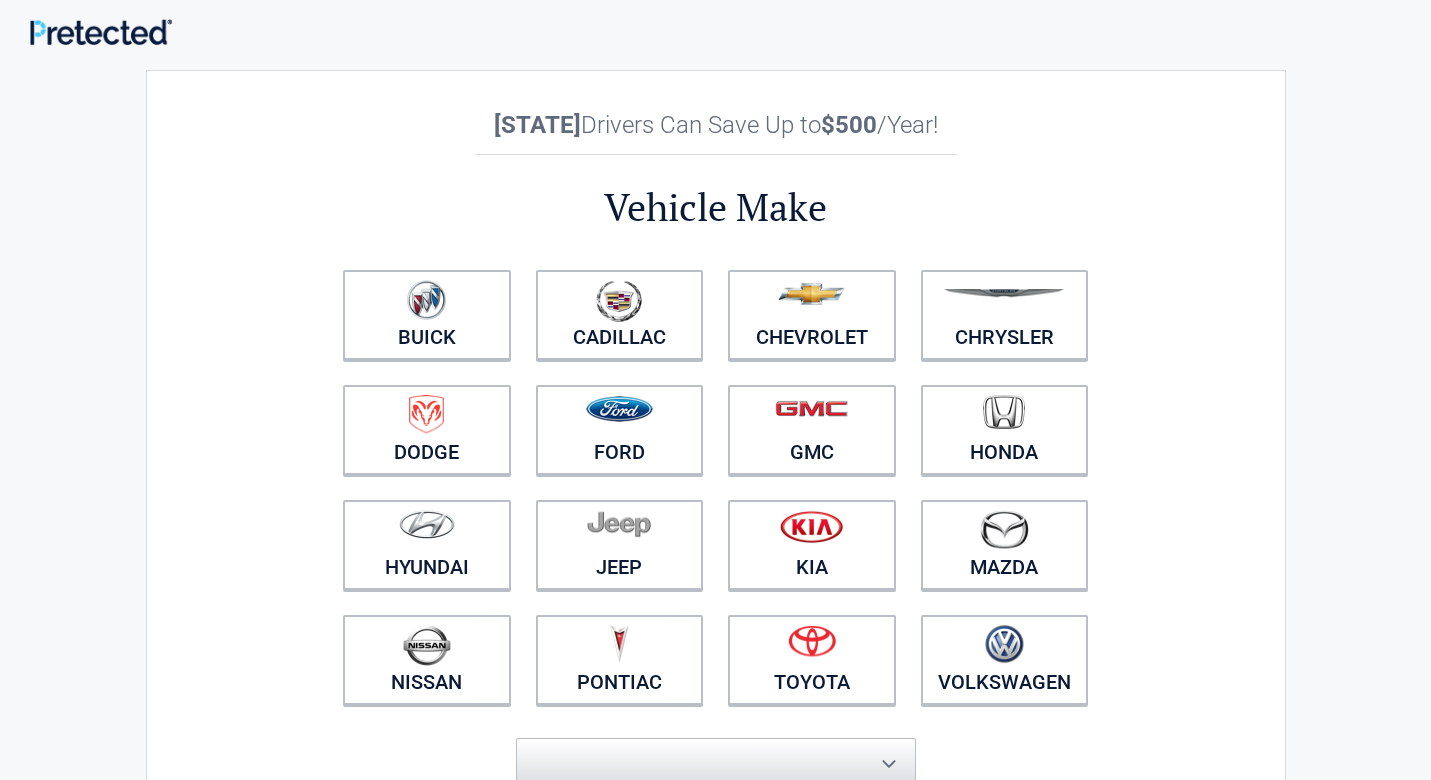 scroll, scrollTop: 0, scrollLeft: 0, axis: both 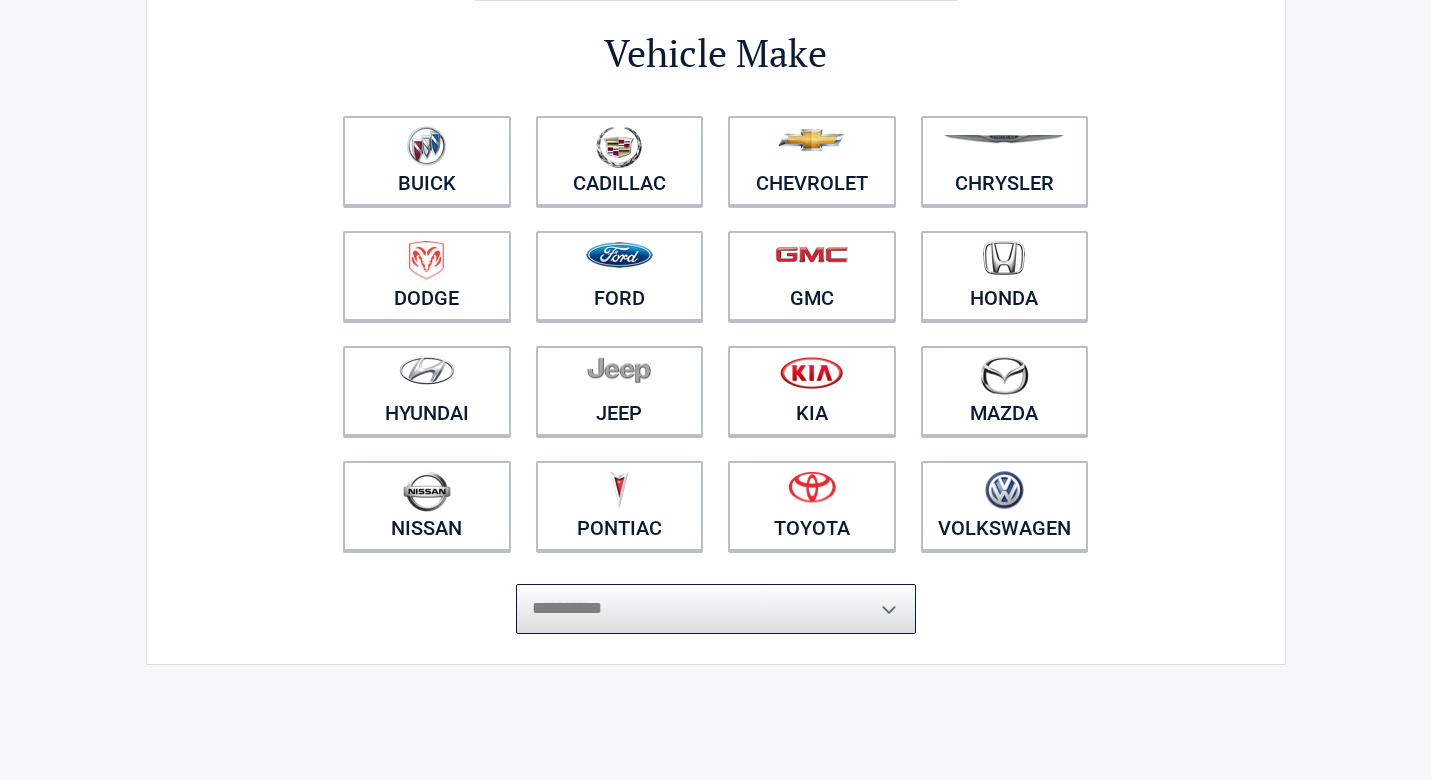 click on "**********" at bounding box center [716, 609] 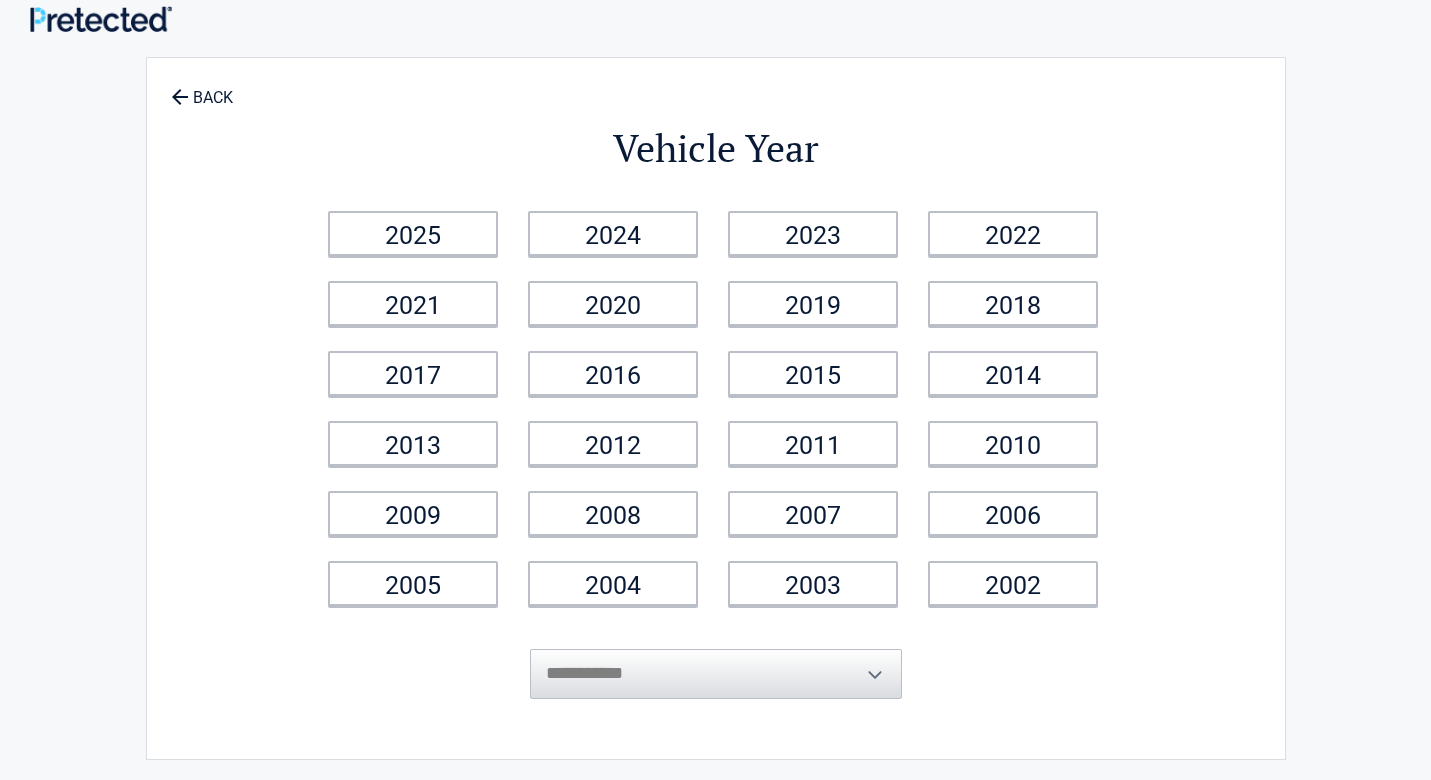 scroll, scrollTop: 0, scrollLeft: 0, axis: both 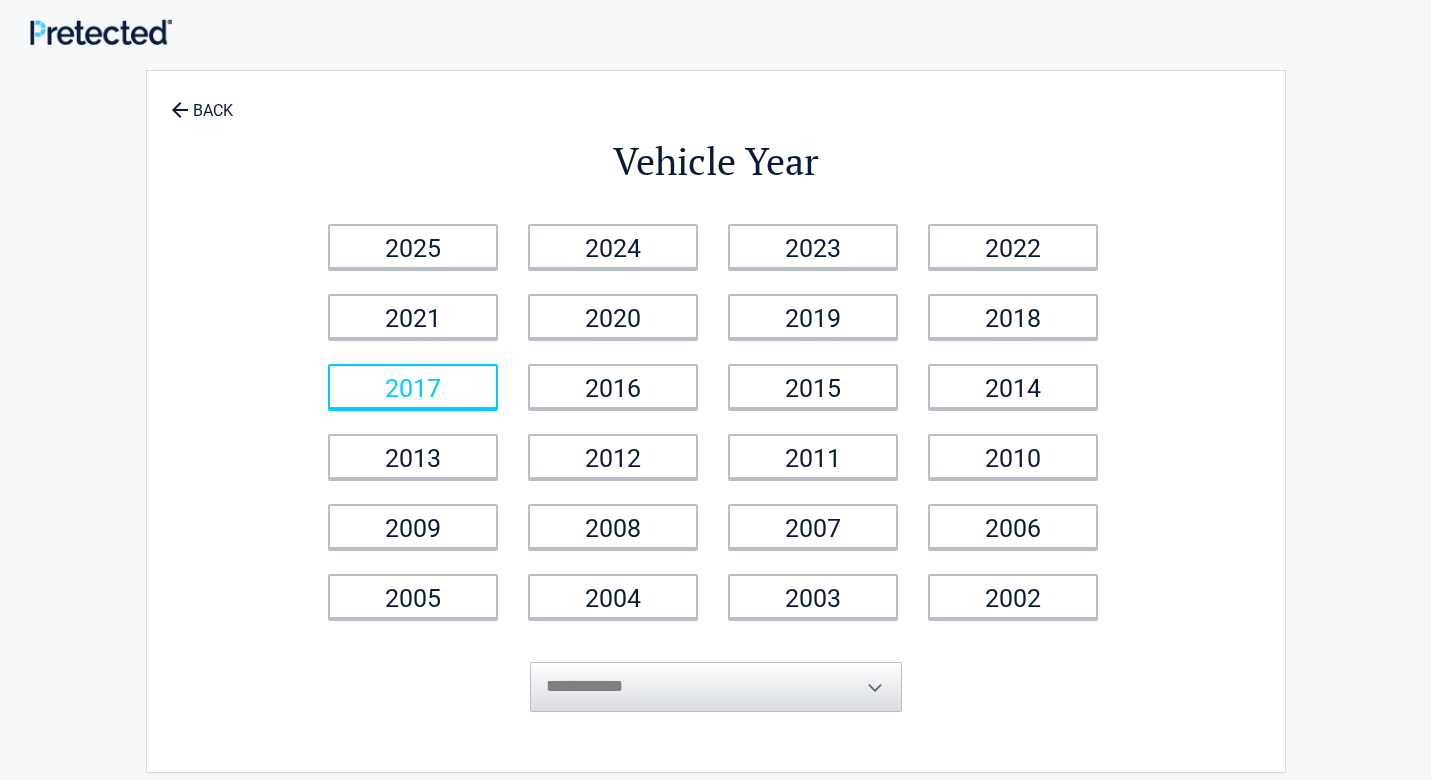 click on "2017" at bounding box center (413, 386) 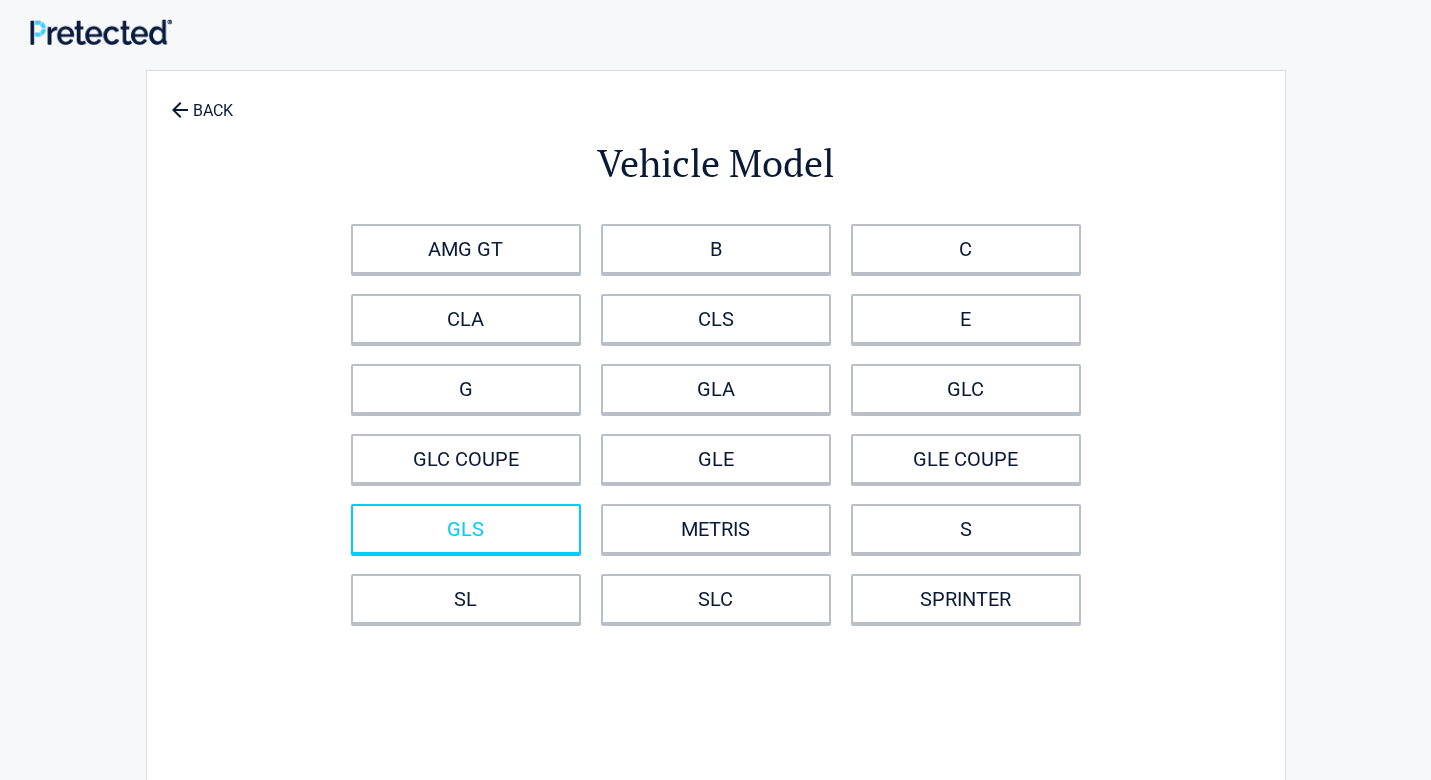 click on "GLS" at bounding box center (466, 529) 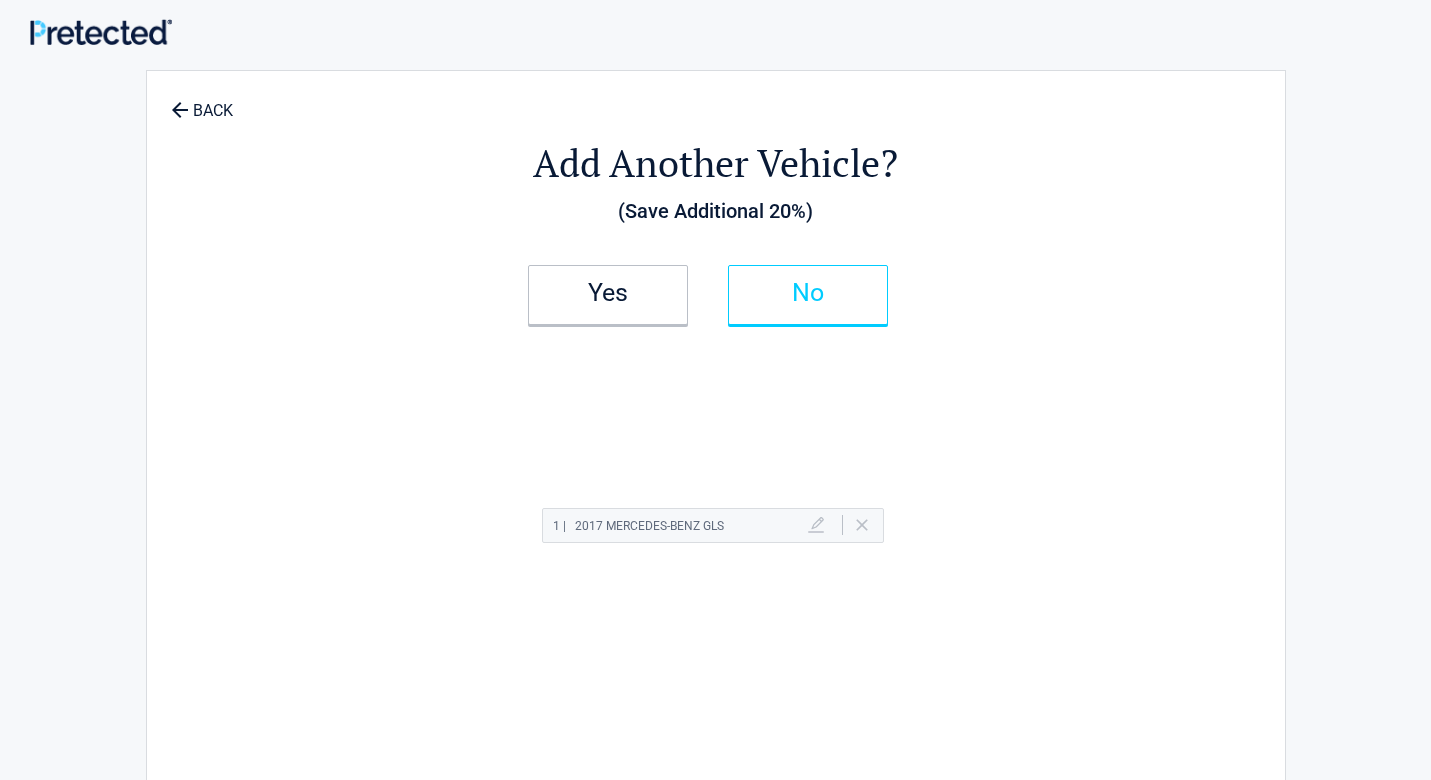 click on "No" at bounding box center [808, 295] 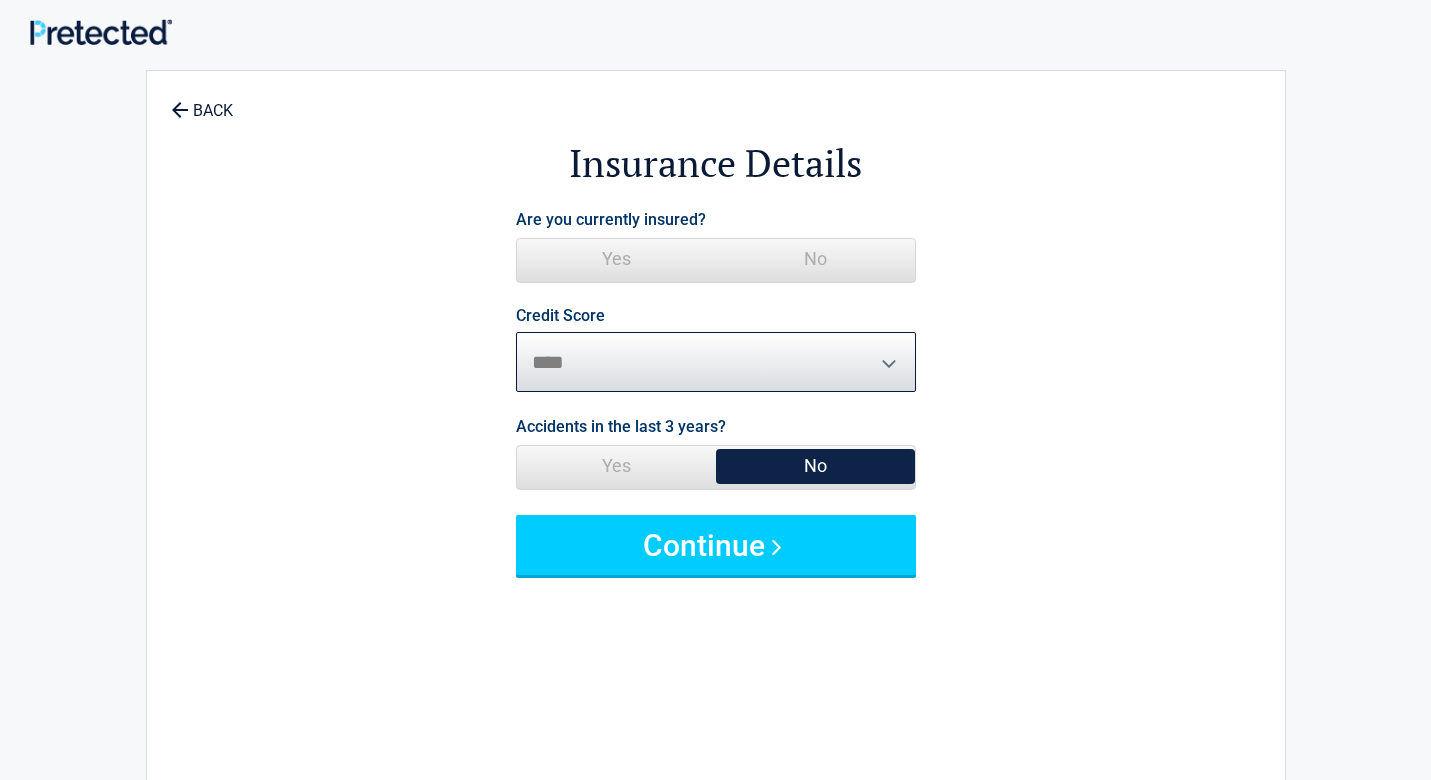 click on "*********
****
*******
****" at bounding box center (716, 362) 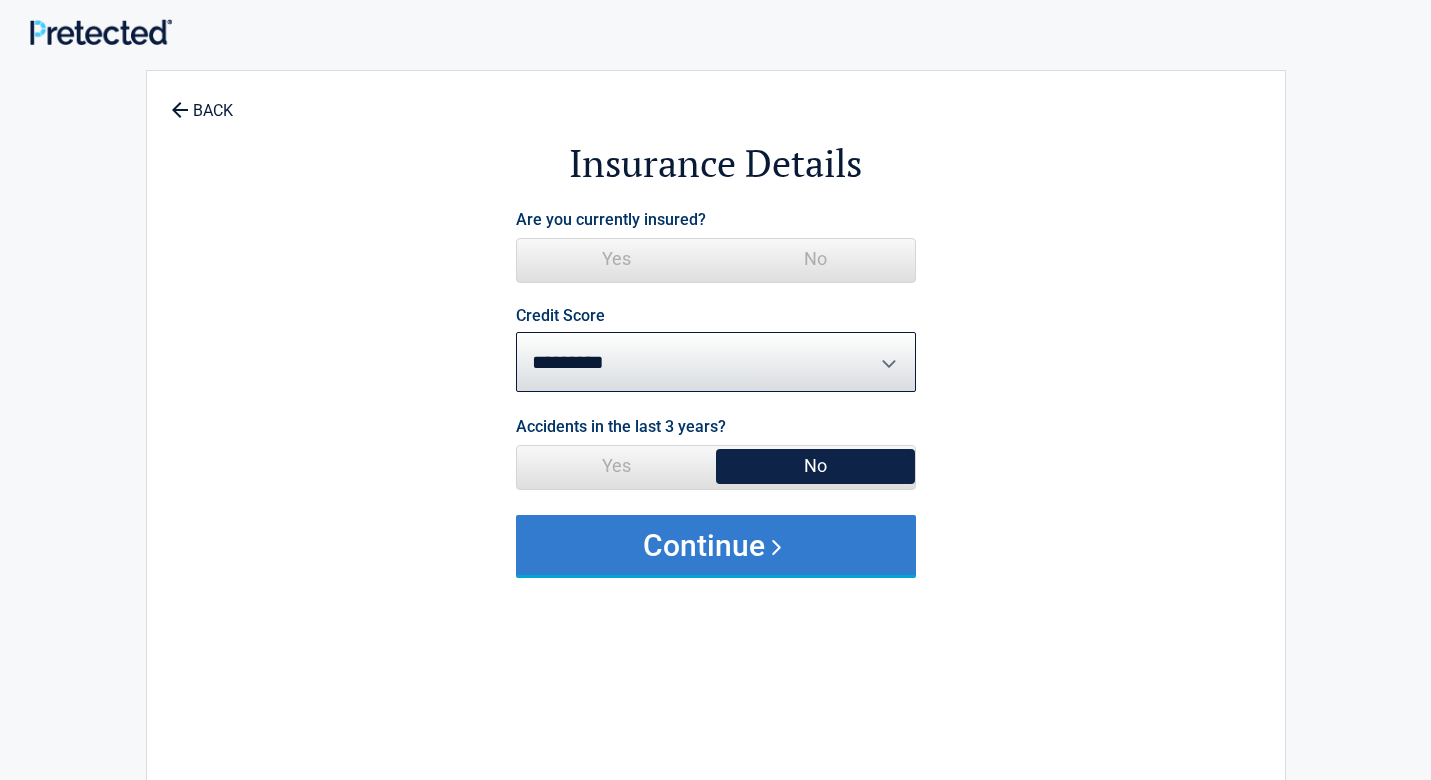 click on "Continue" at bounding box center [716, 545] 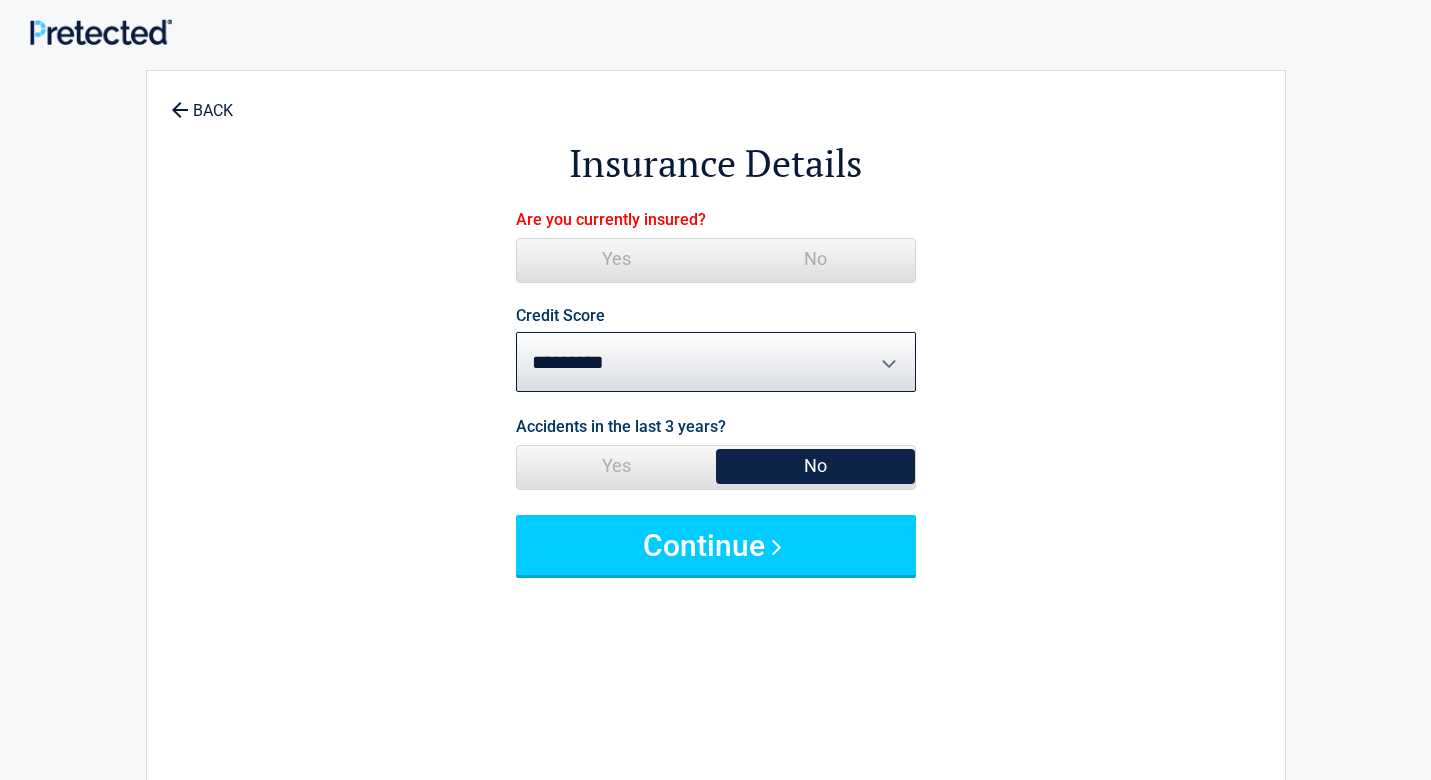 click on "Yes" at bounding box center [616, 259] 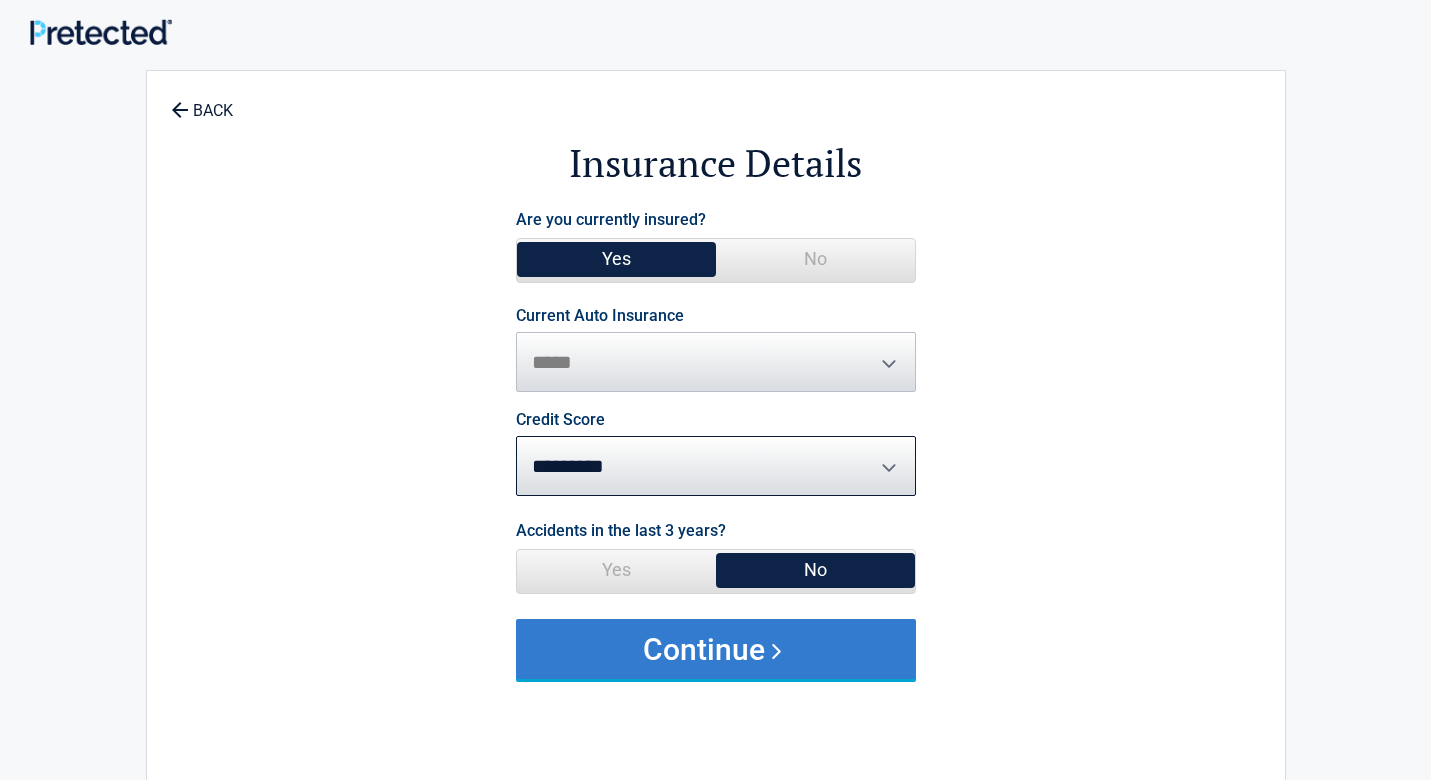 click on "Continue" at bounding box center [716, 649] 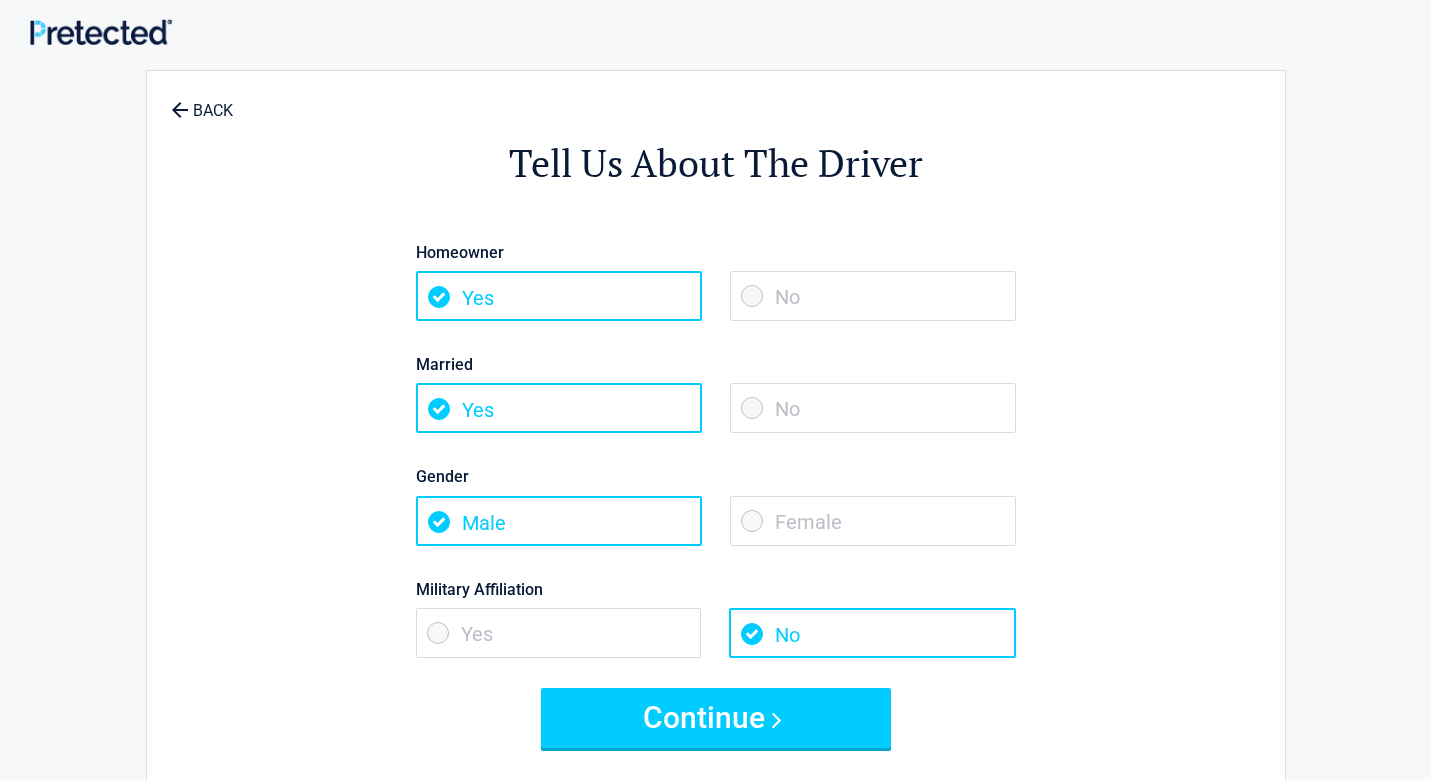 click on "Male" at bounding box center [559, 521] 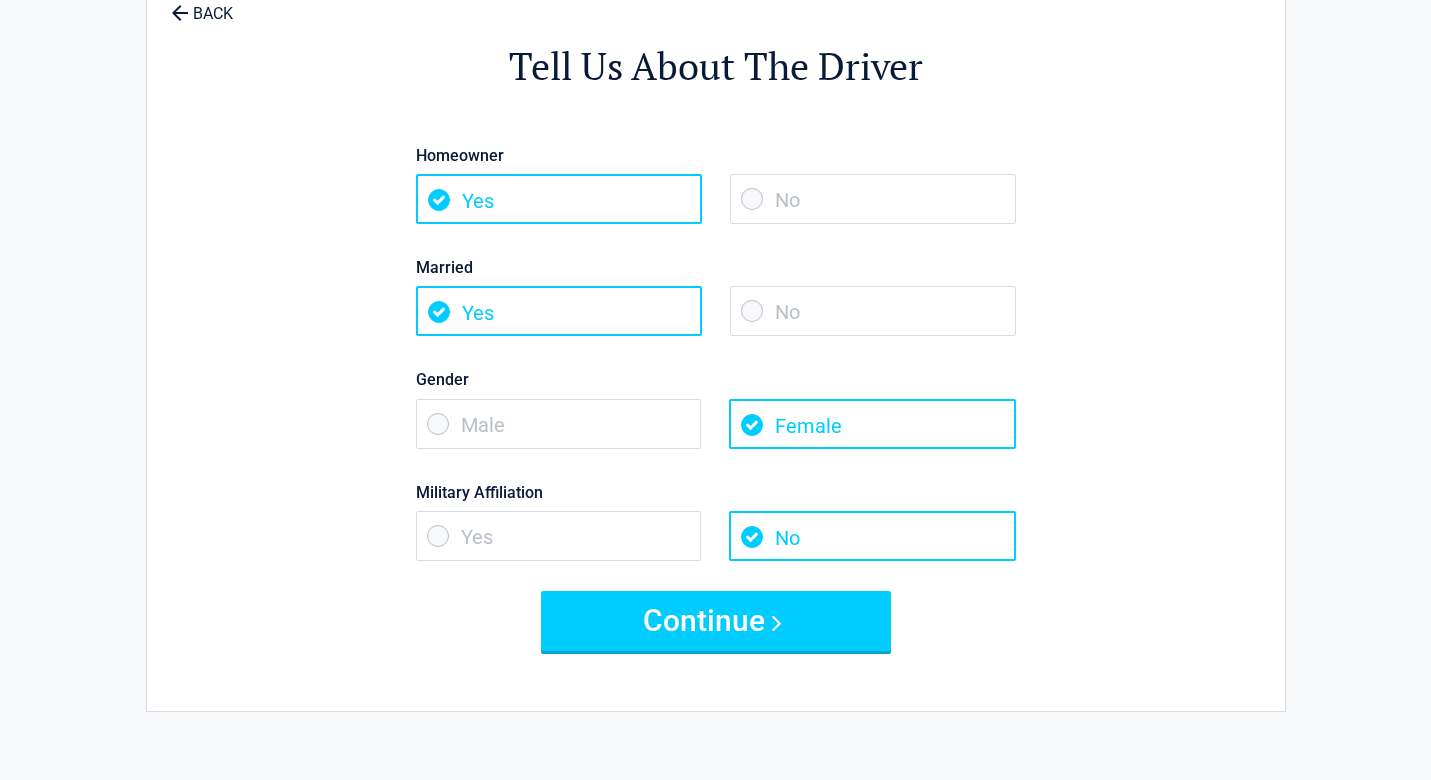 scroll, scrollTop: 98, scrollLeft: 0, axis: vertical 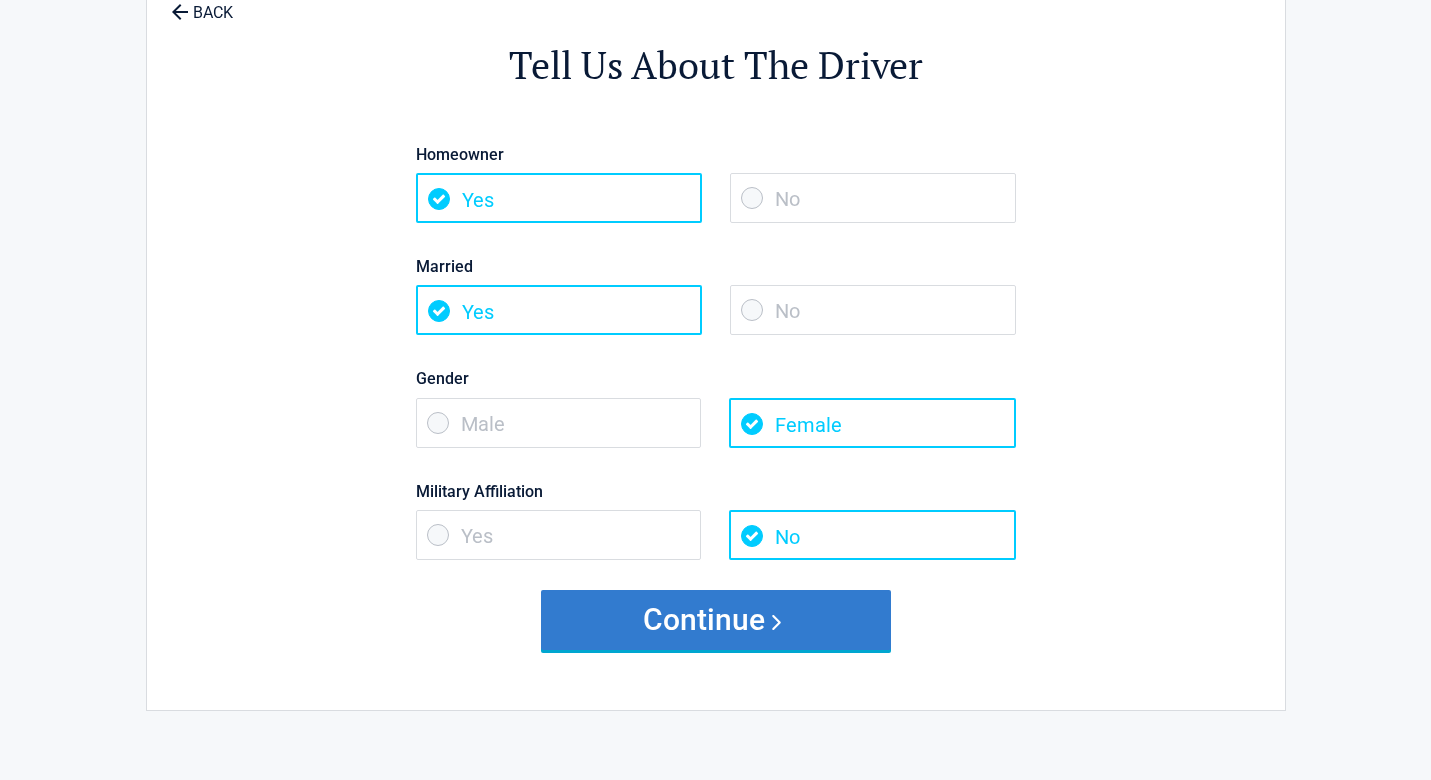 click on "Continue" at bounding box center (716, 620) 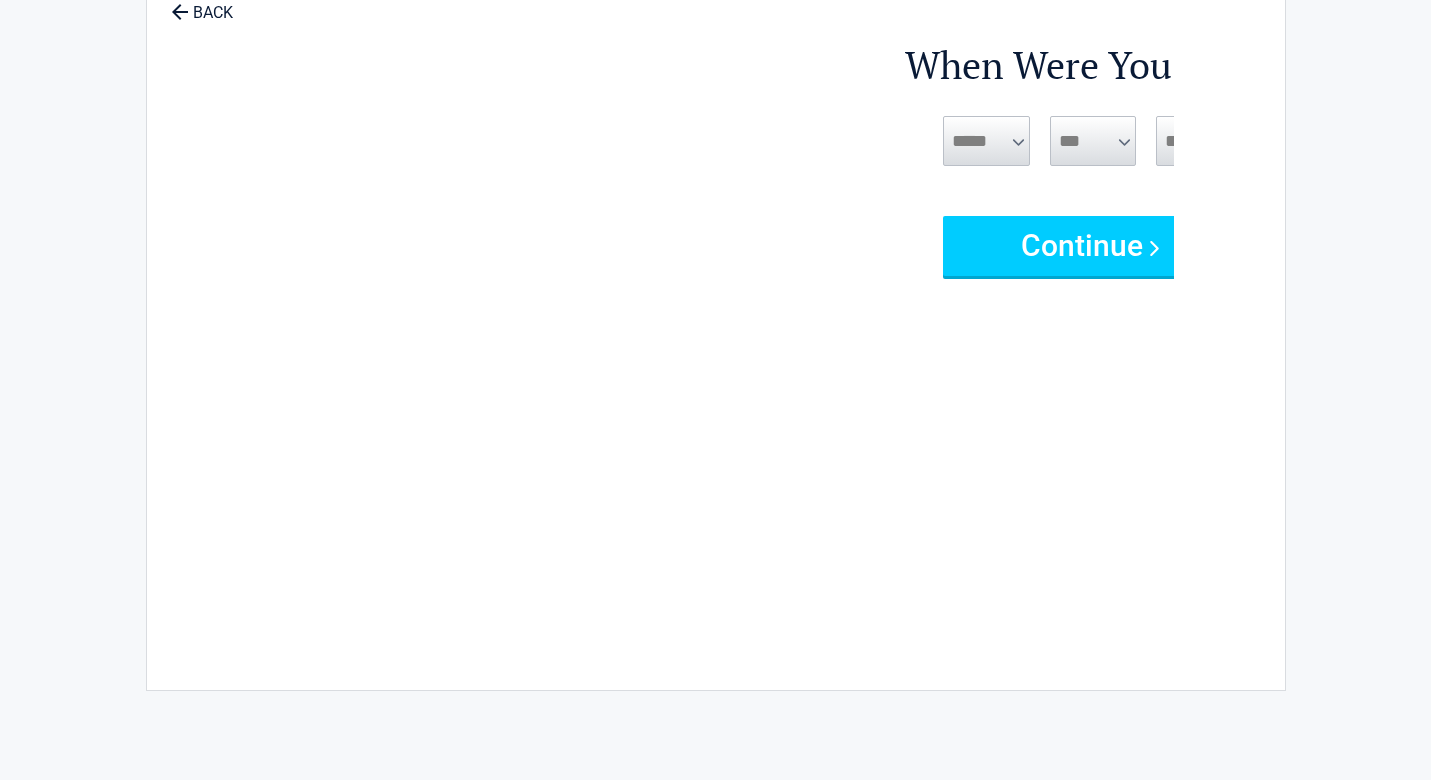 scroll, scrollTop: 0, scrollLeft: 0, axis: both 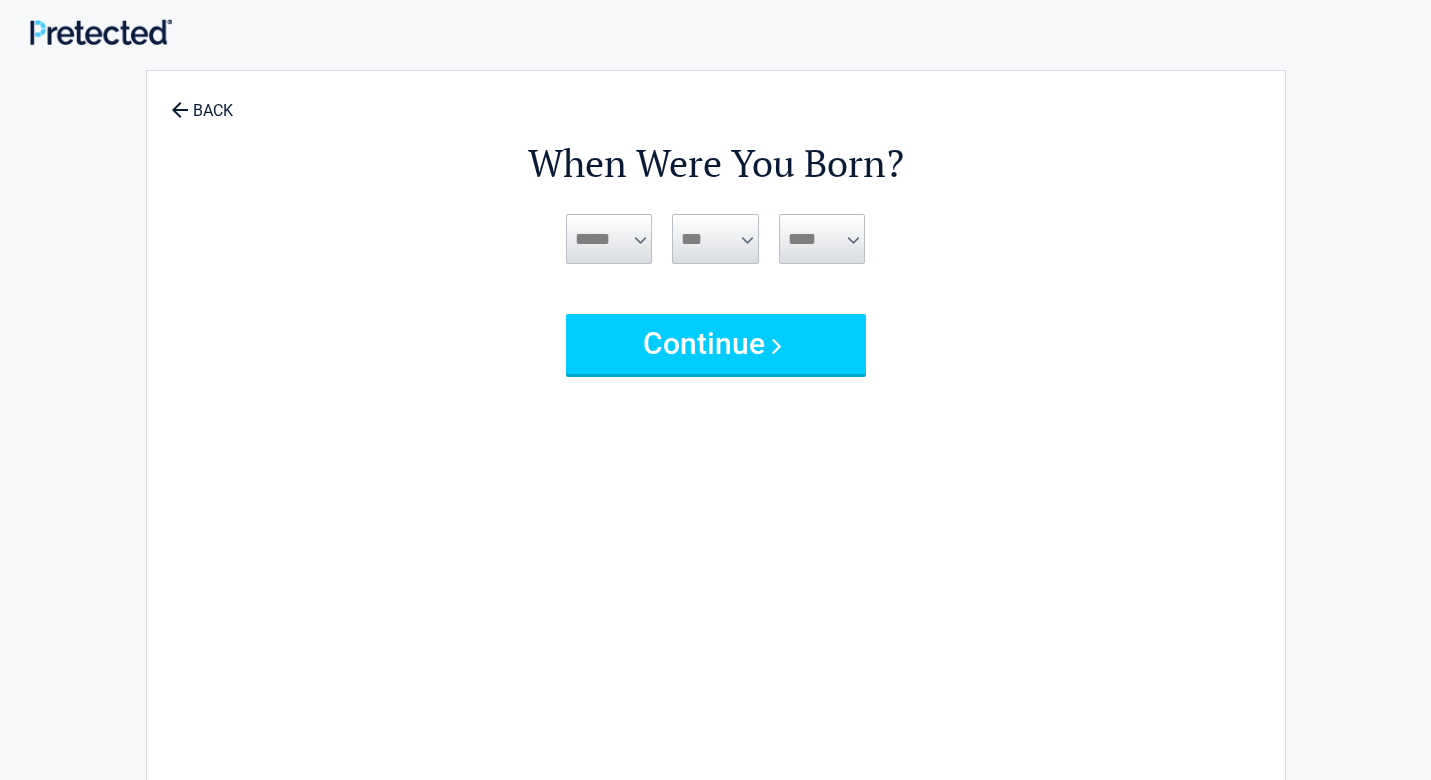 click on "*****
***
***
***
***
***
***
***
***
***
***
***
***" at bounding box center (609, 239) 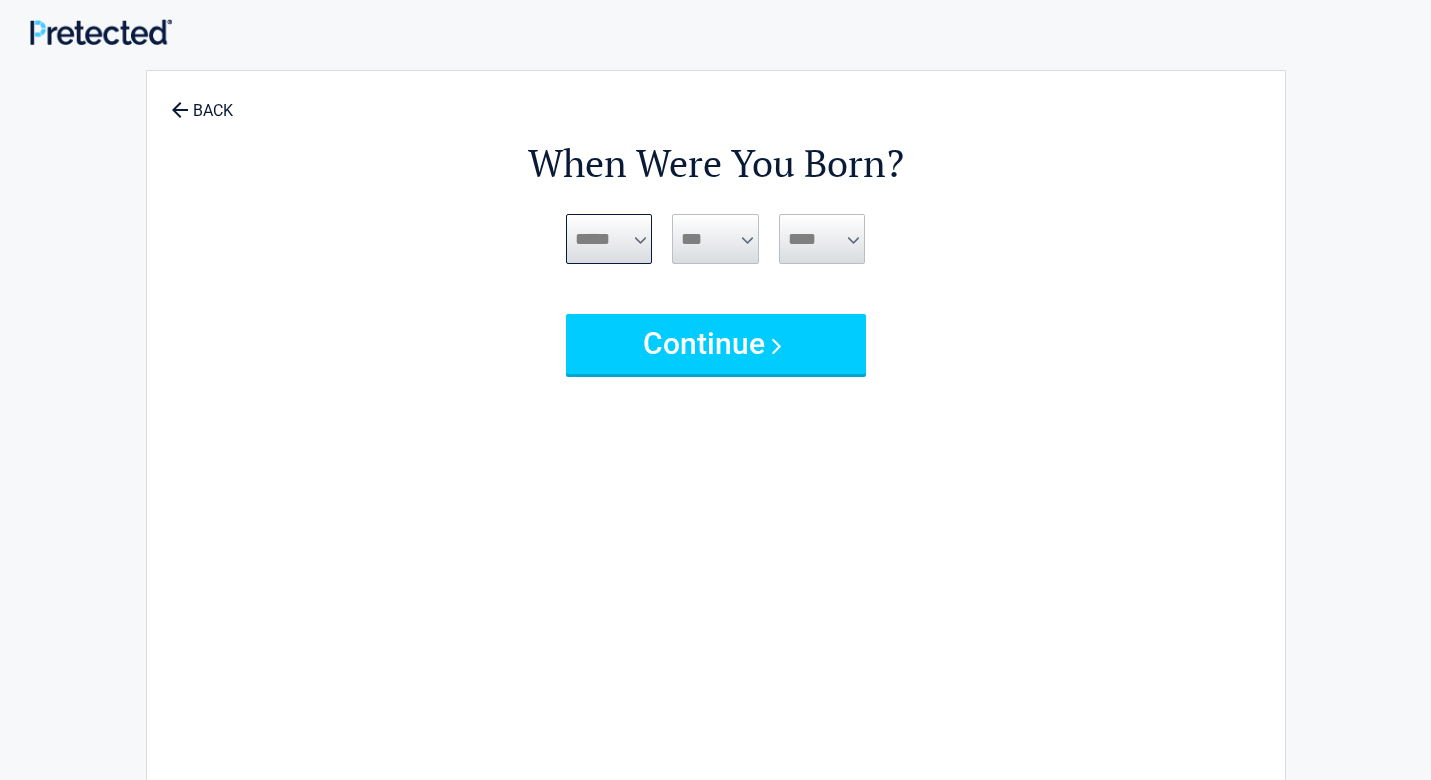 click on "*****
***
***
***
***
***
***
***
***
***
***
***
***" at bounding box center [609, 239] 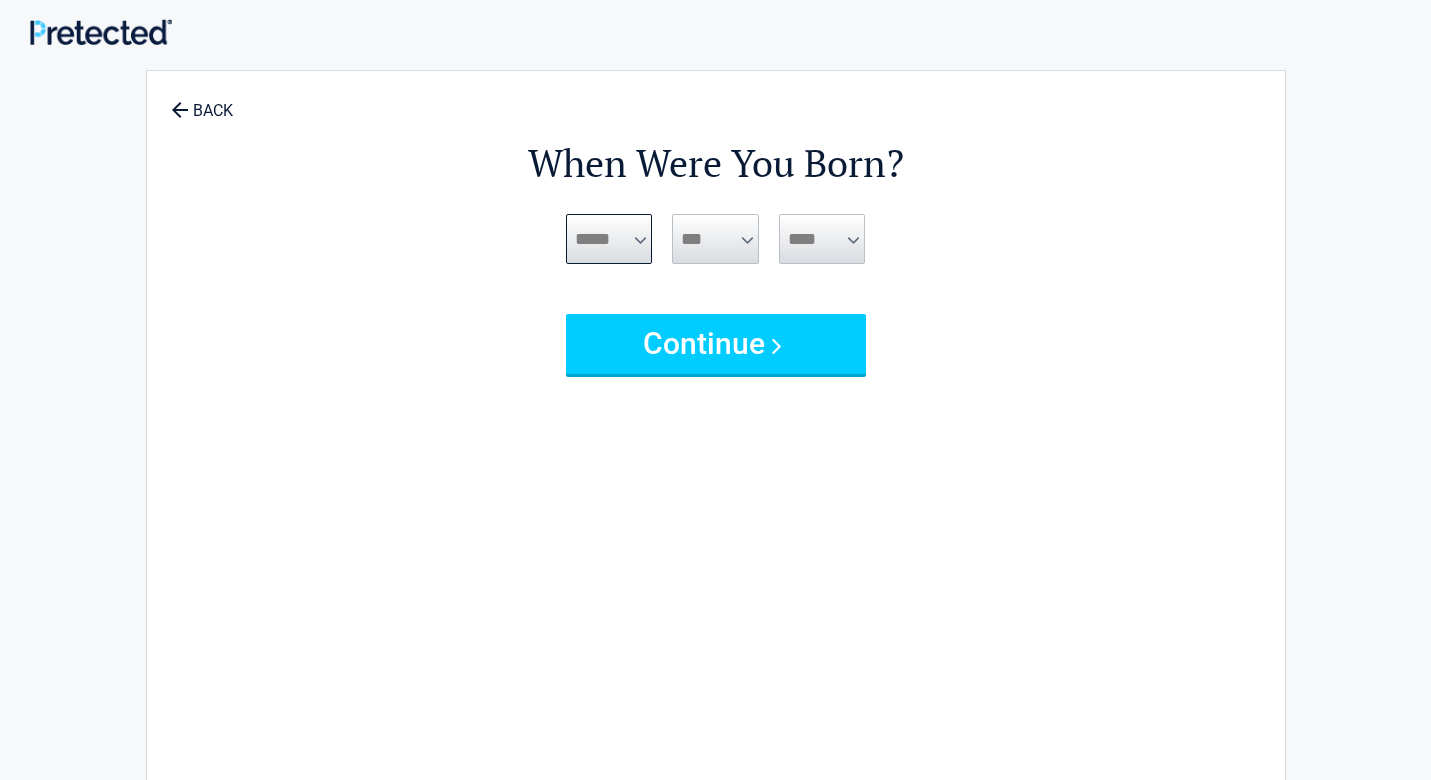 select on "*" 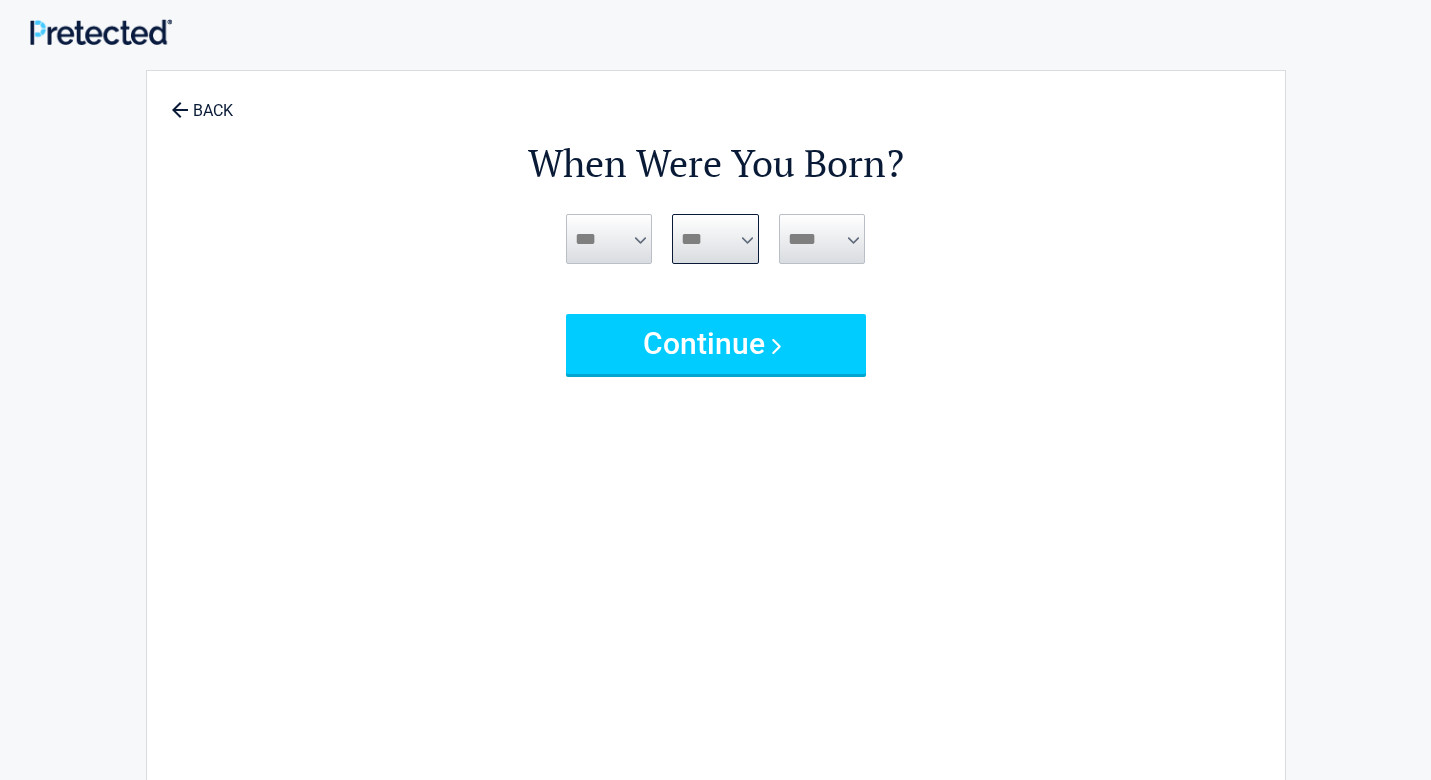 click on "*** * * * * * * * * * ** ** ** ** ** ** ** ** ** ** ** ** ** ** ** ** ** ** ** ** ** **" at bounding box center (715, 239) 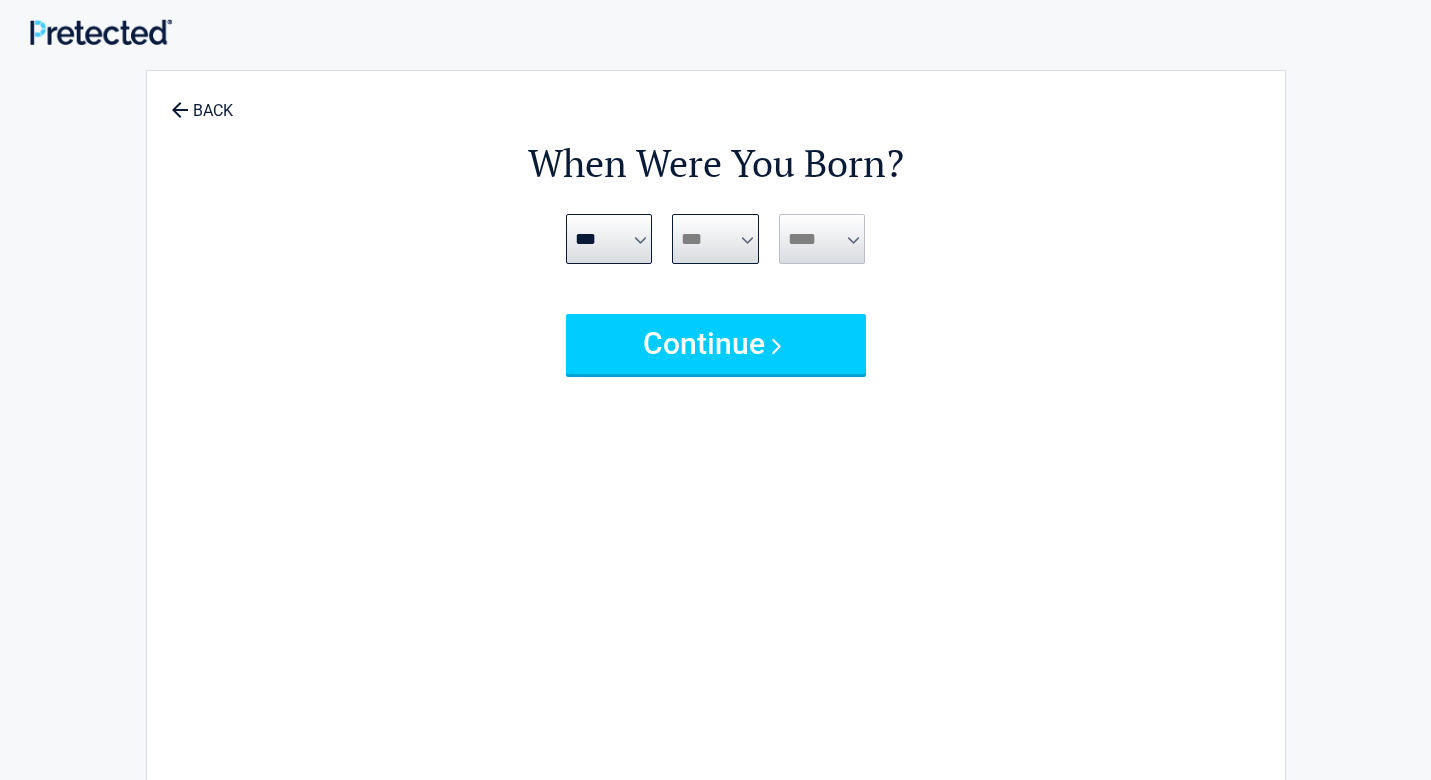 select on "**" 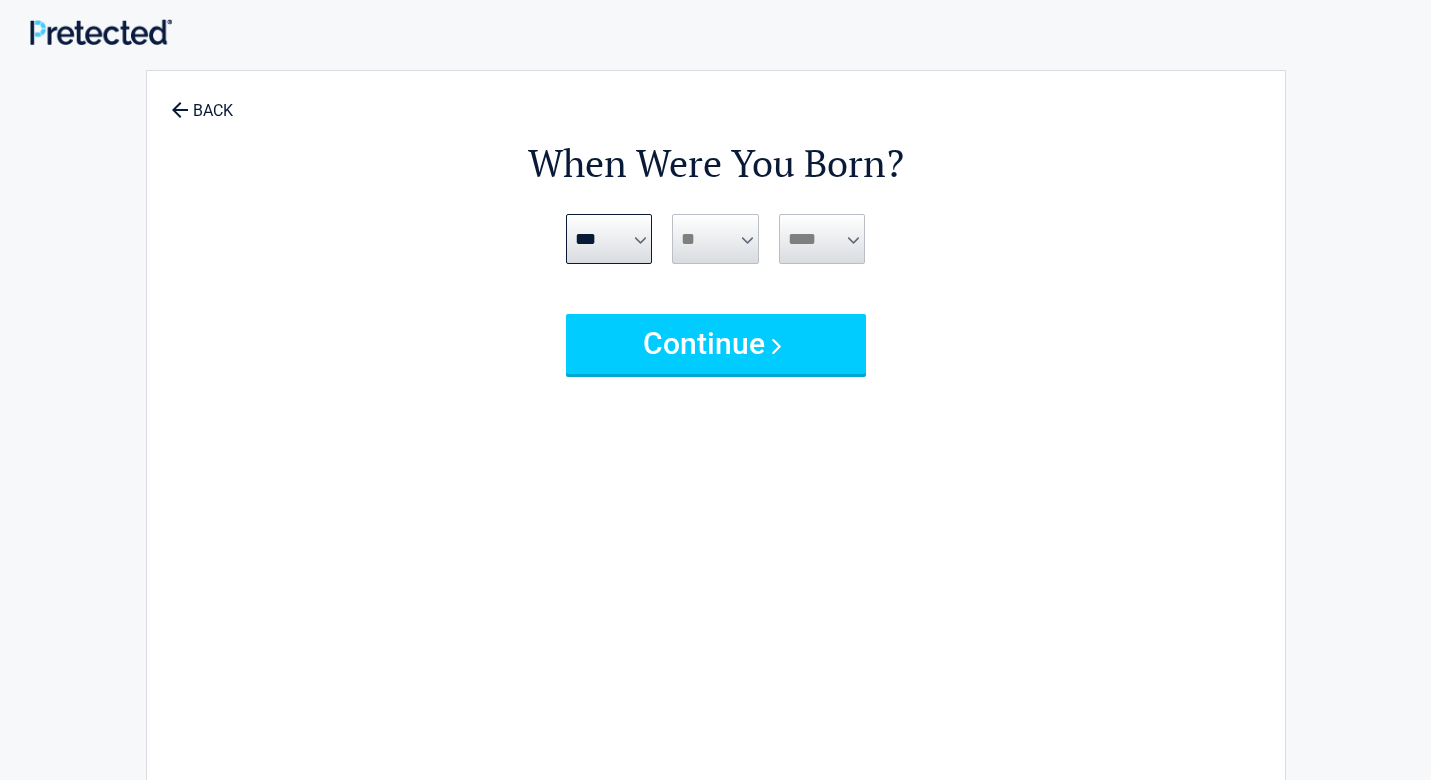 click on "****
****
****
****
****
****
****
****
****
****
****
****
****
****
****
****
****
****
****
****
****
****
****
****
****
****
****
****
****
****
****
****
****
****
****
****
****
****
****
****
****
****
****
****
****
****
****
****
****
****
****
****
****
****
****
****
****
****
****
****
****
****
**** ****" at bounding box center [822, 239] 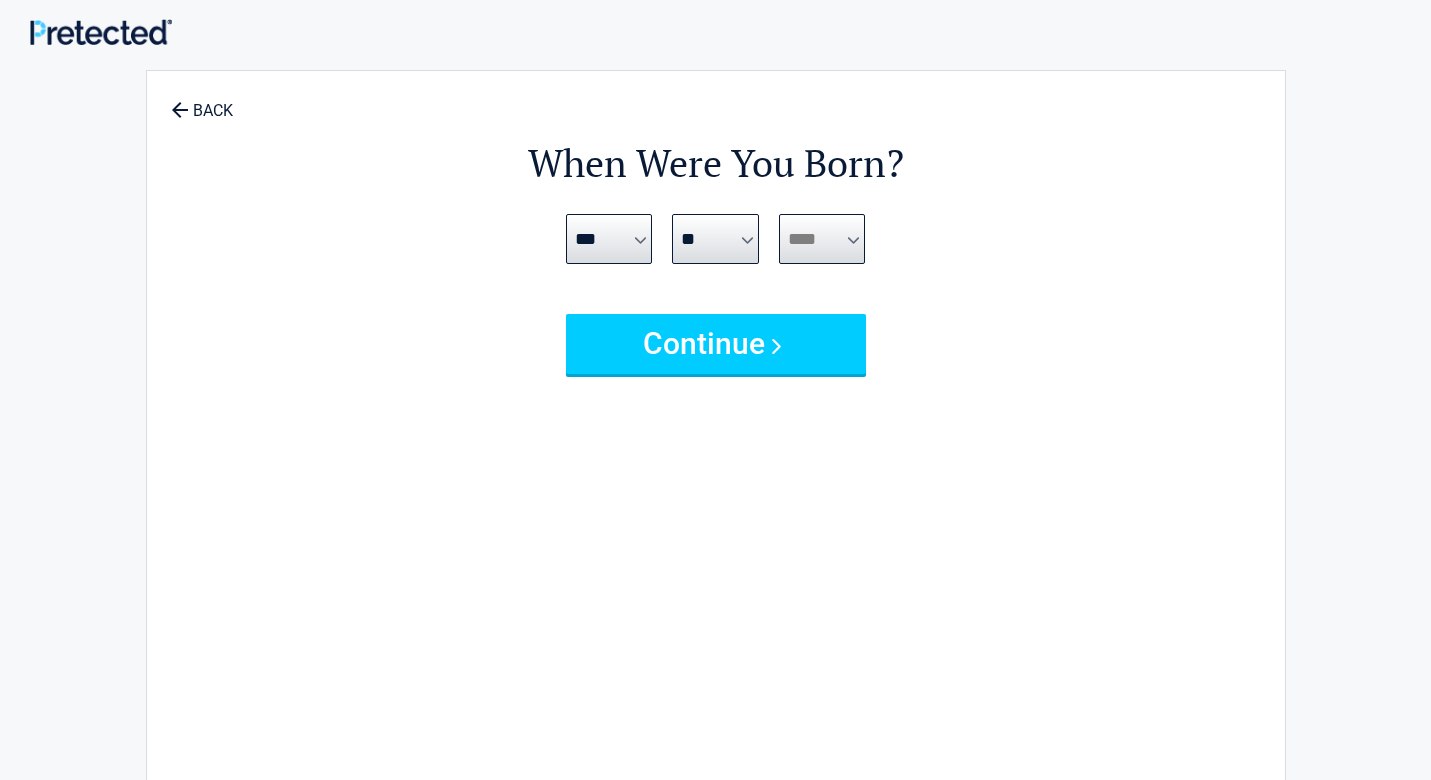 click on "****
****
****
****
****
****
****
****
****
****
****
****
****
****
****
****
****
****
****
****
****
****
****
****
****
****
****
****
****
****
****
****
****
****
****
****
****
****
****
****
****
****
****
****
****
****
****
****
****
****
****
****
****
****
****
****
****
****
****
****
****
****
****
****" at bounding box center (822, 239) 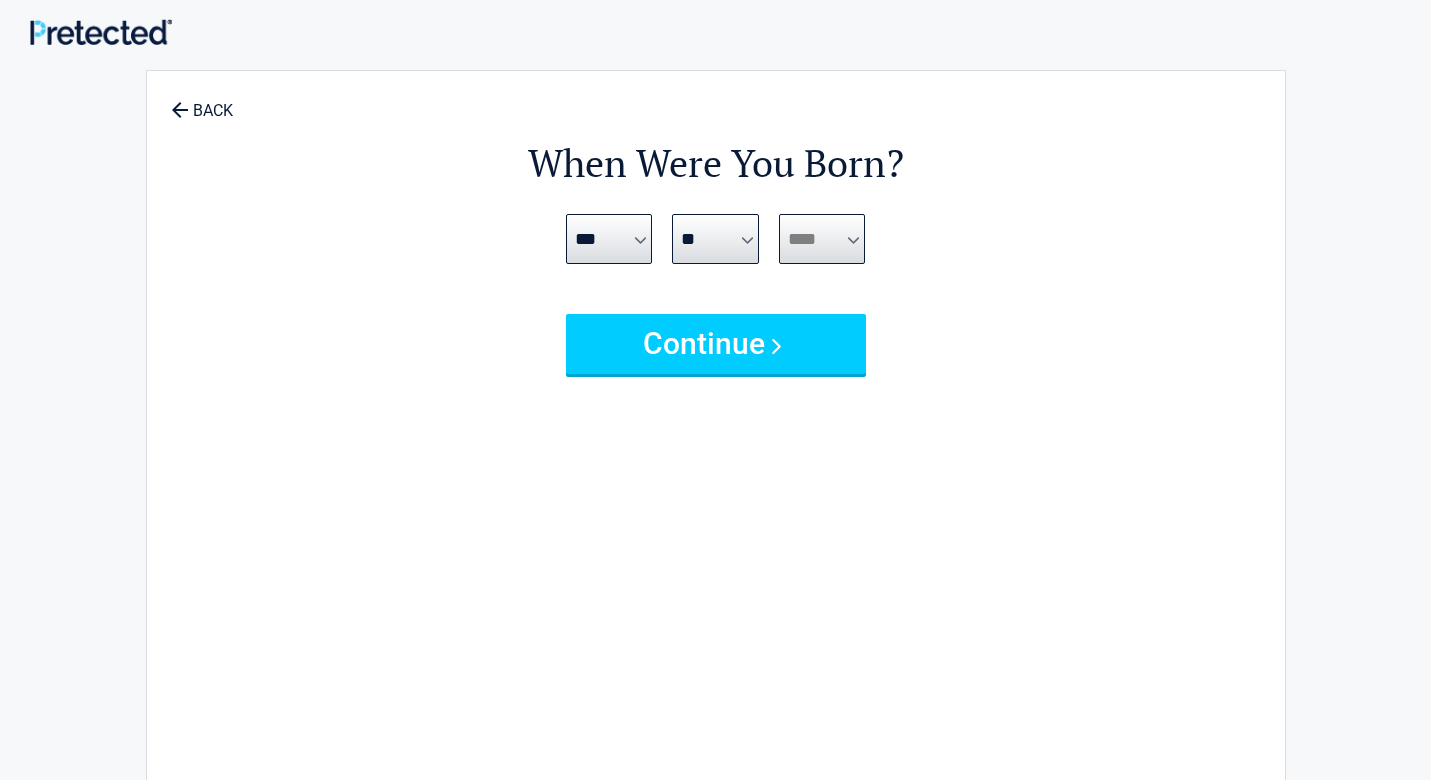 select on "****" 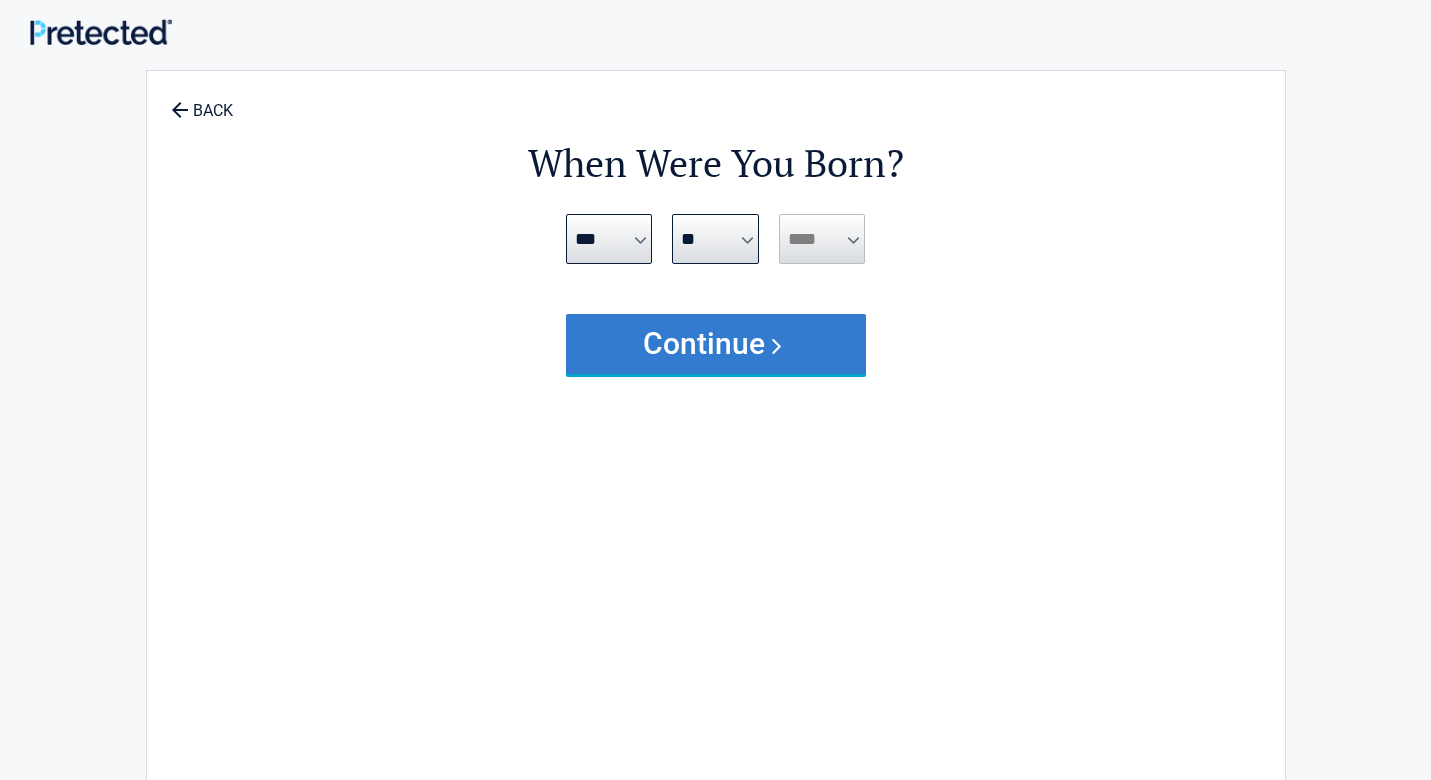 click on "Continue" at bounding box center (716, 344) 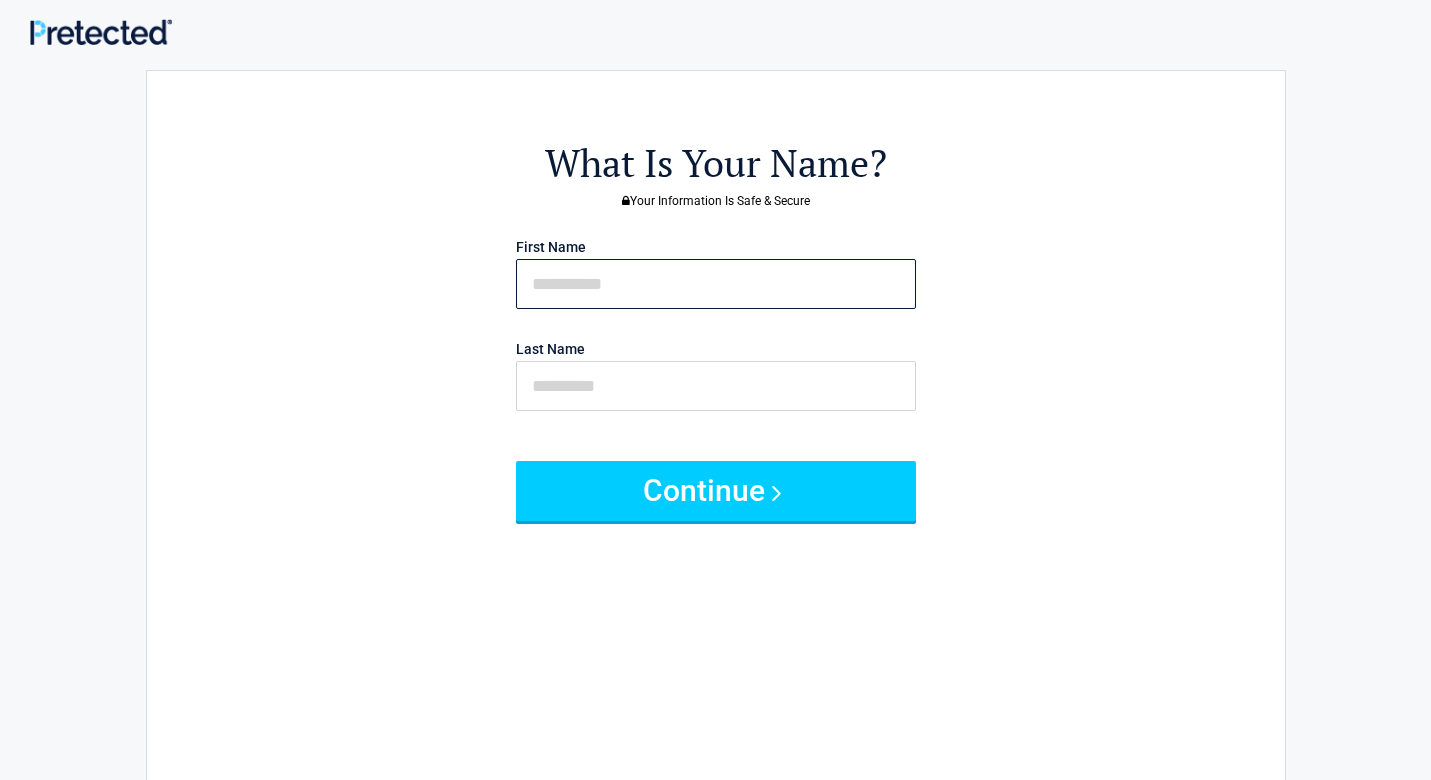 click at bounding box center (716, 284) 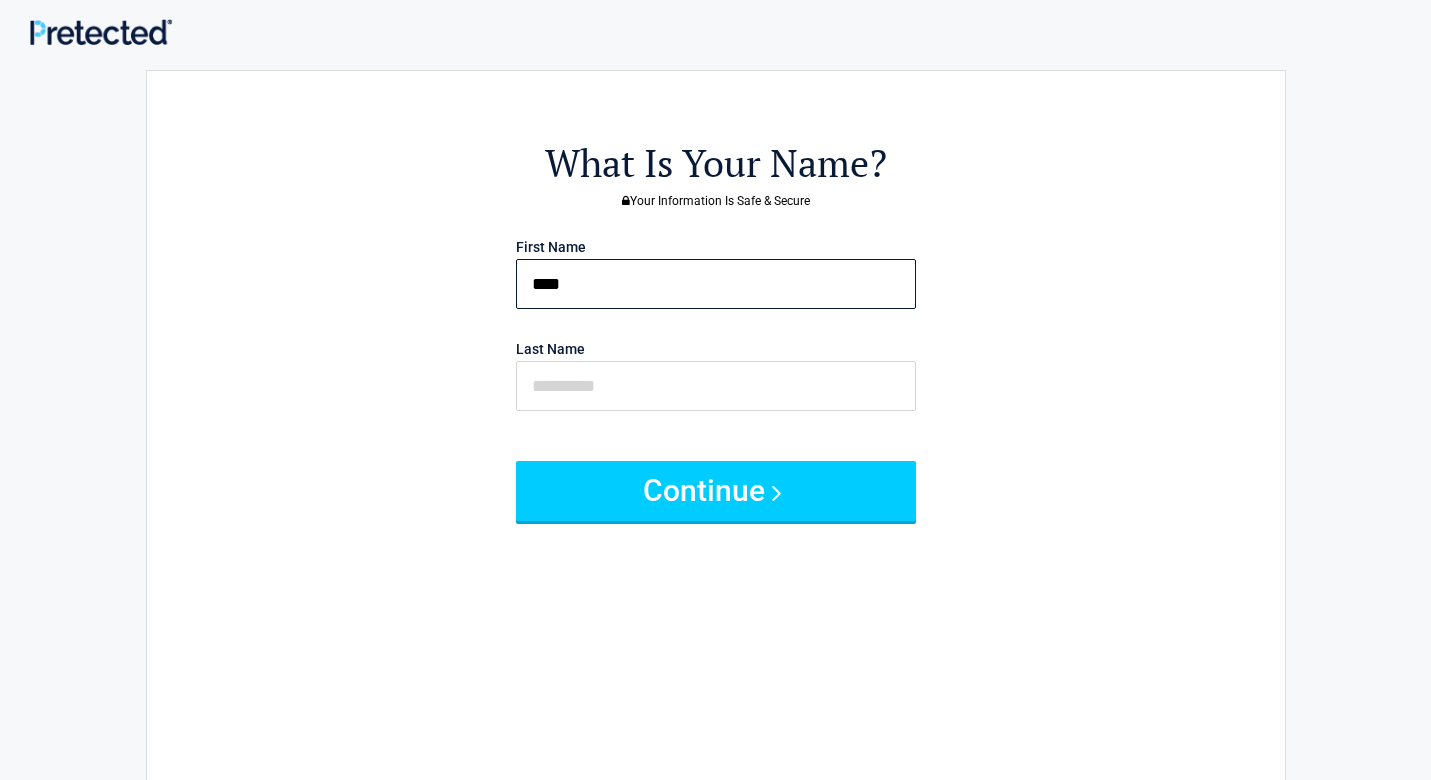 type on "****" 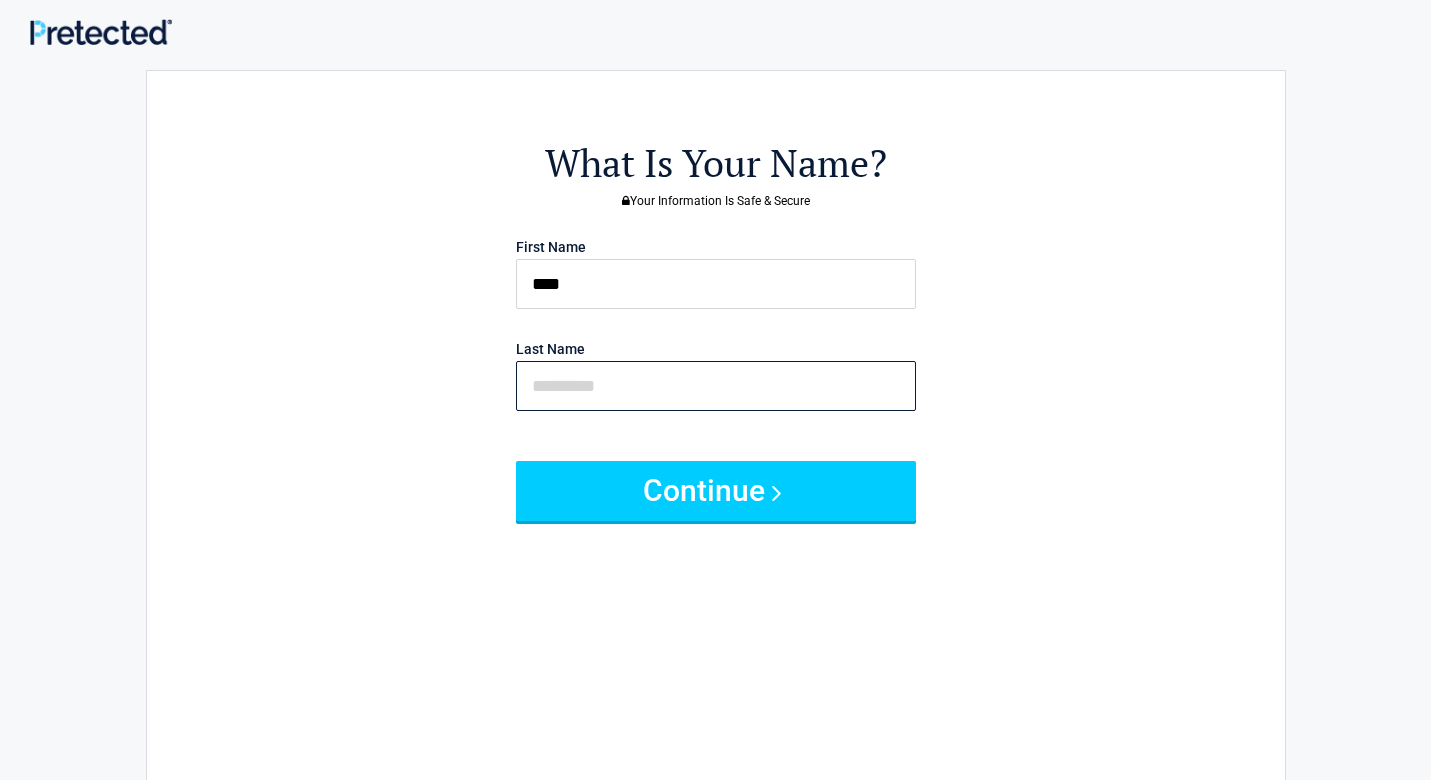 click at bounding box center [716, 386] 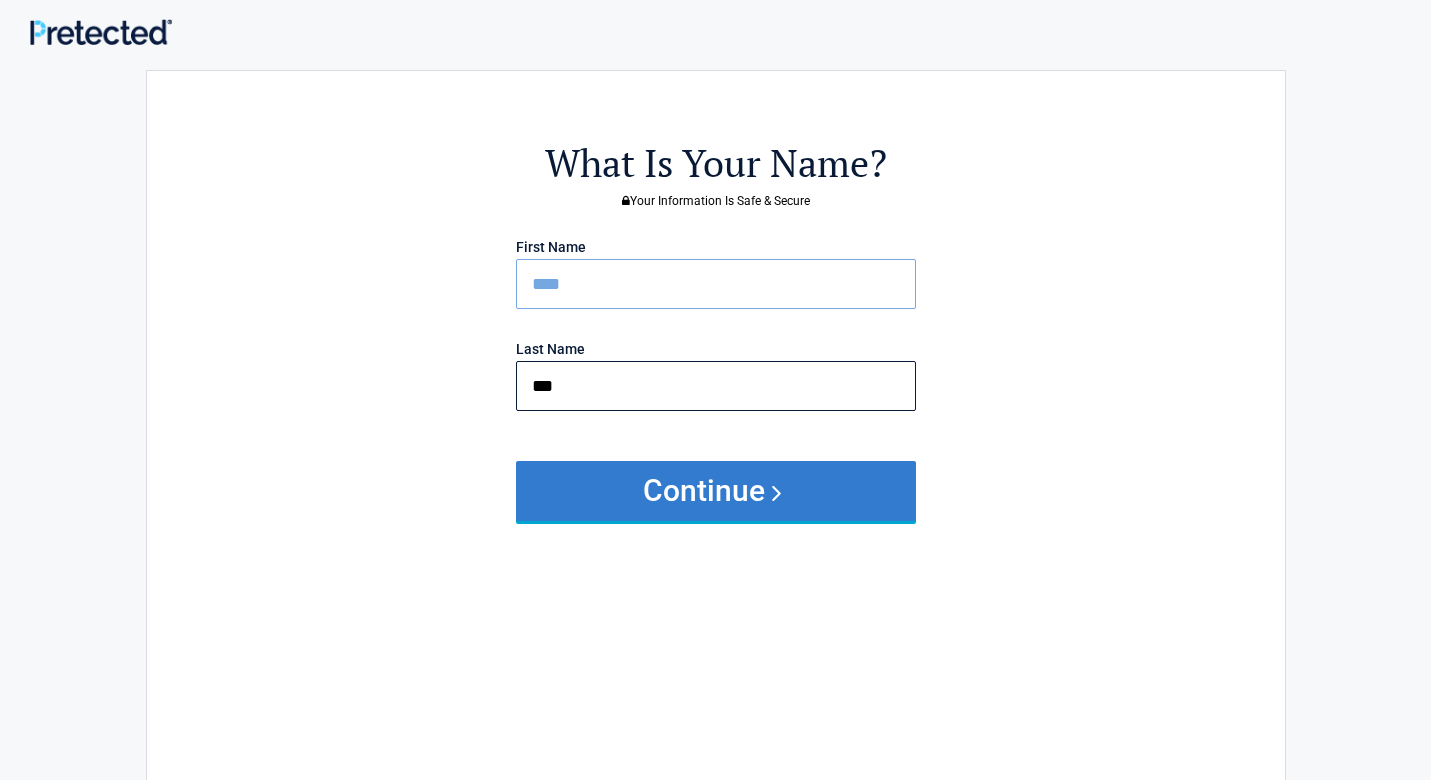 type on "***" 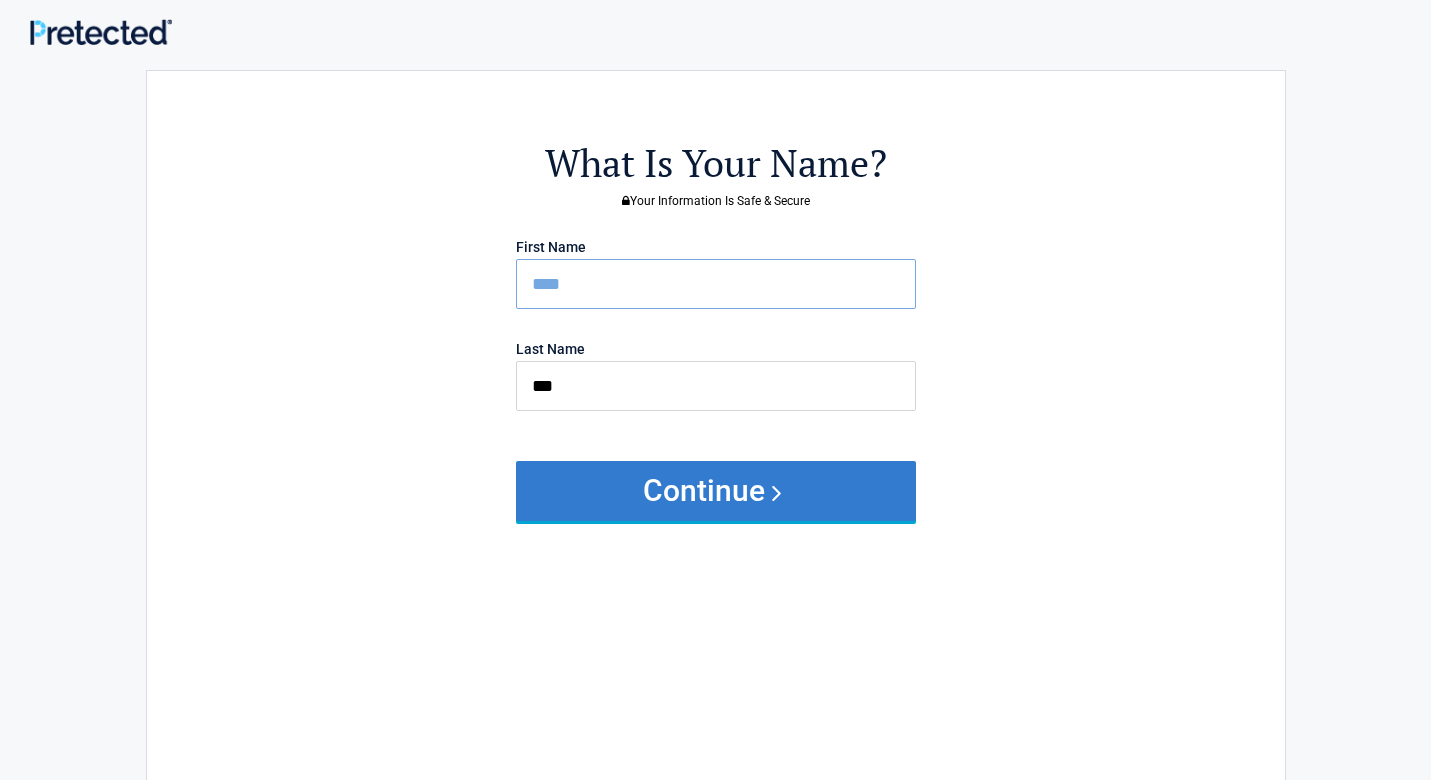 click on "Continue" at bounding box center (716, 491) 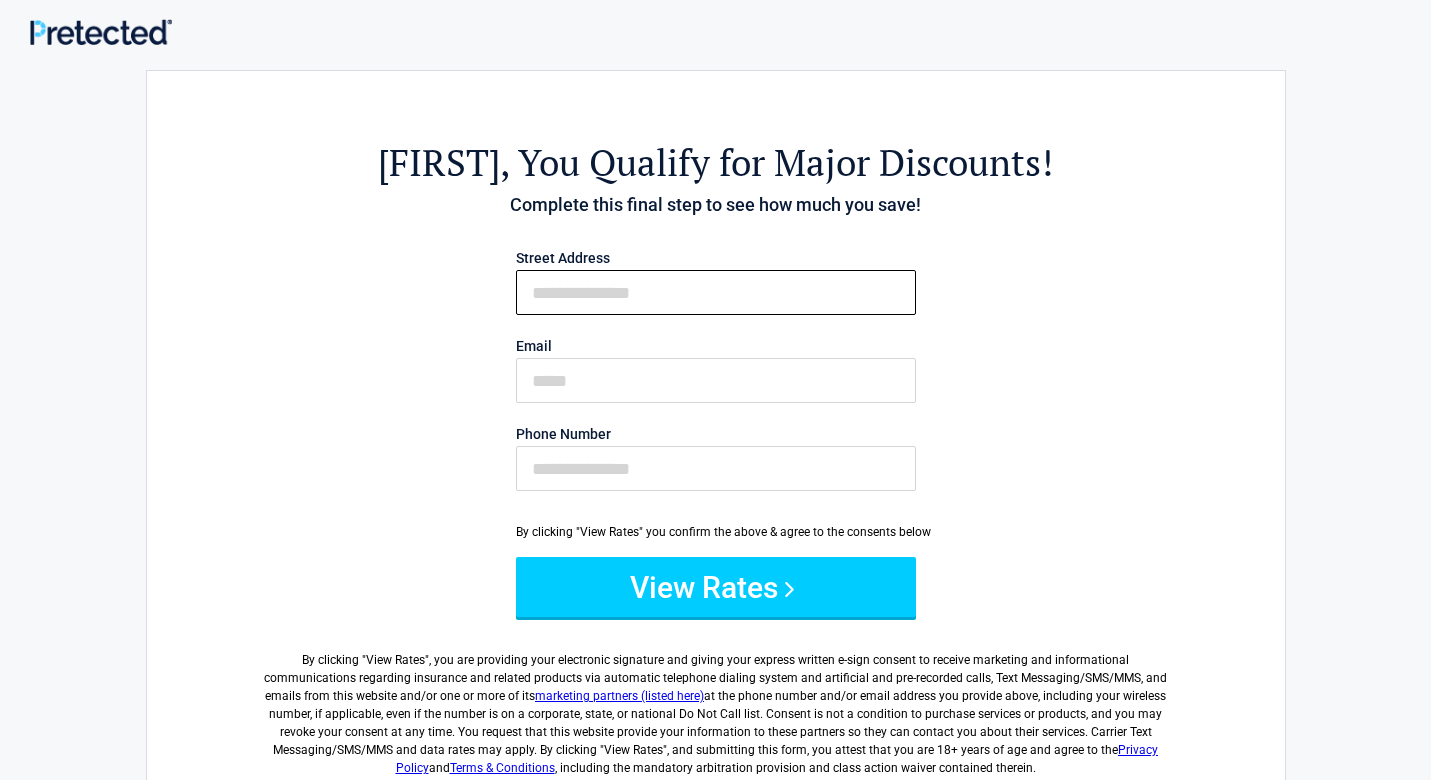 click on "First Name" at bounding box center (716, 292) 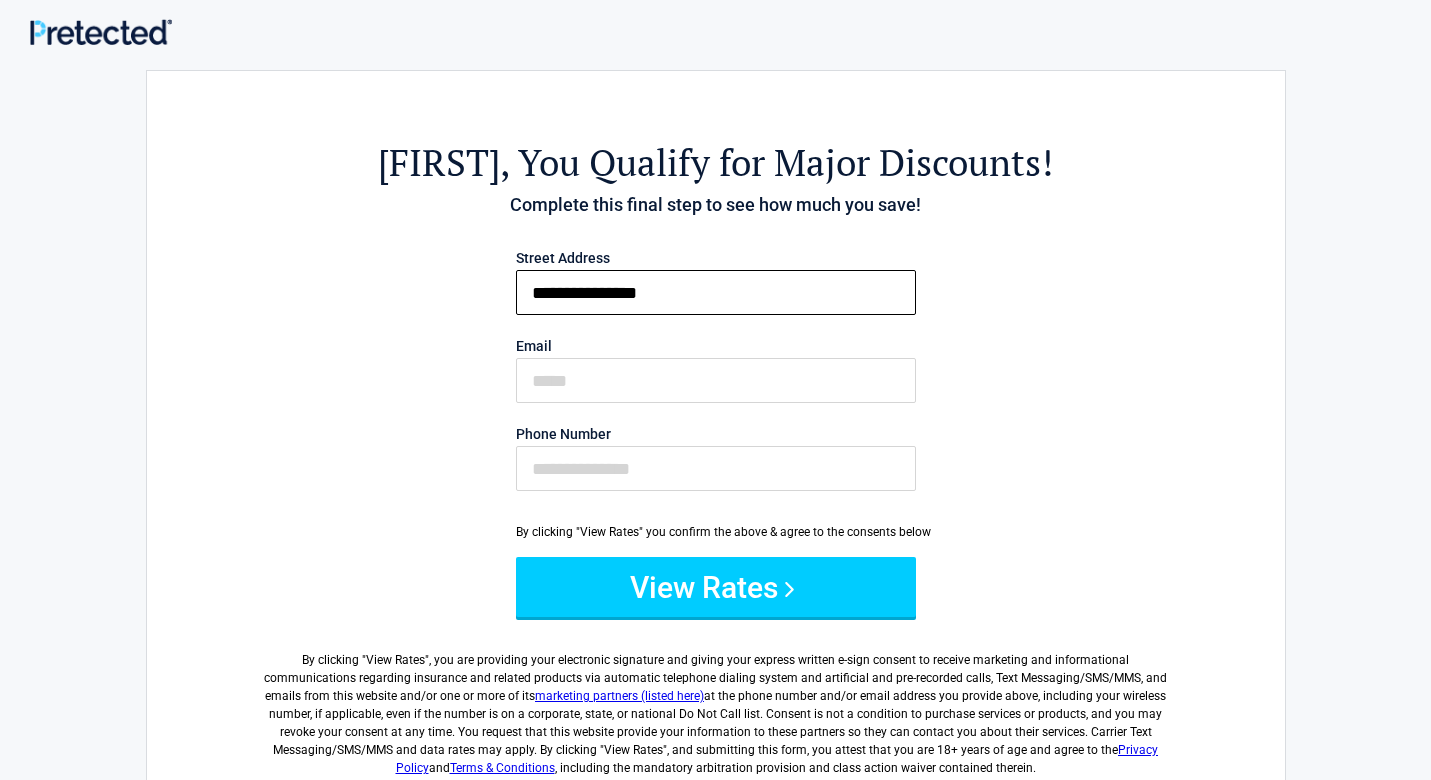 type on "**********" 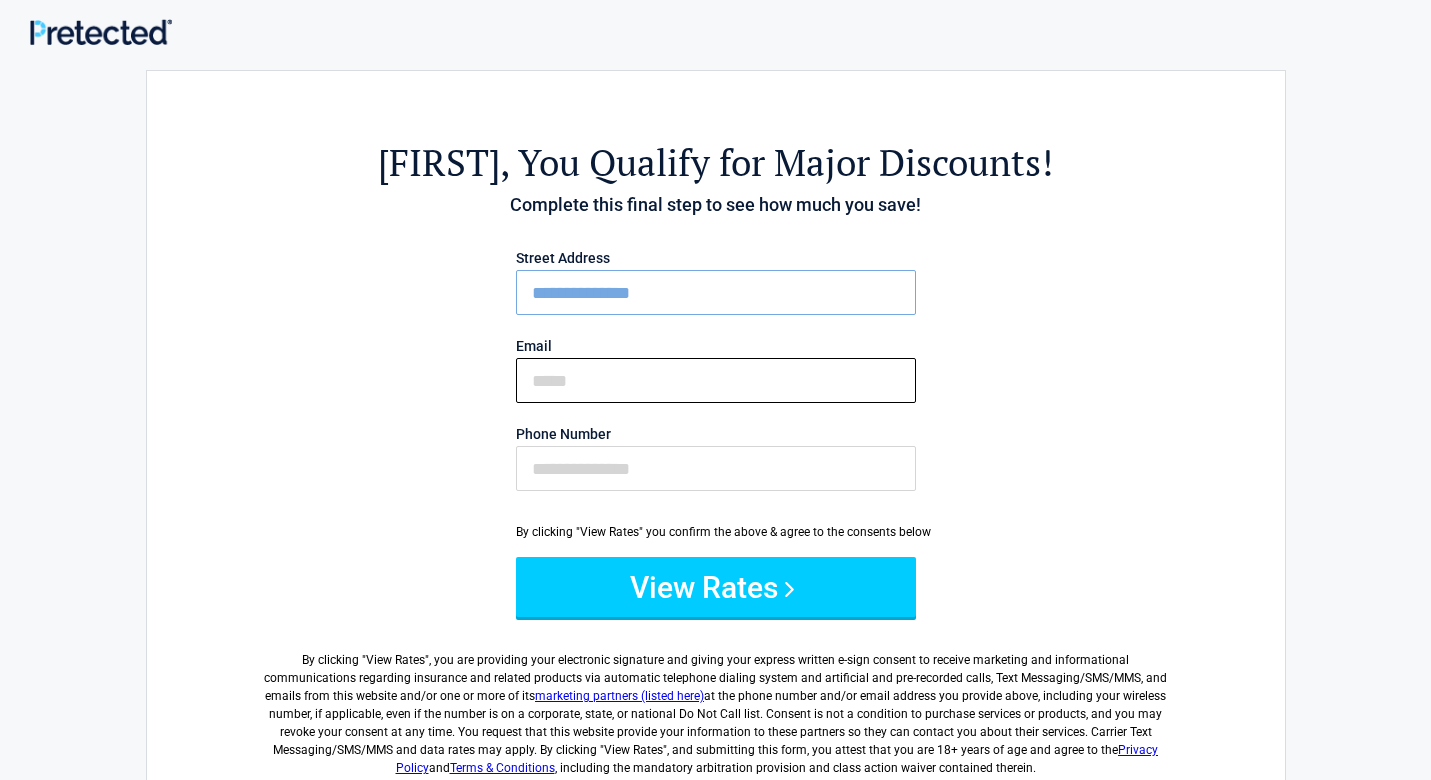 click on "Email" at bounding box center (716, 380) 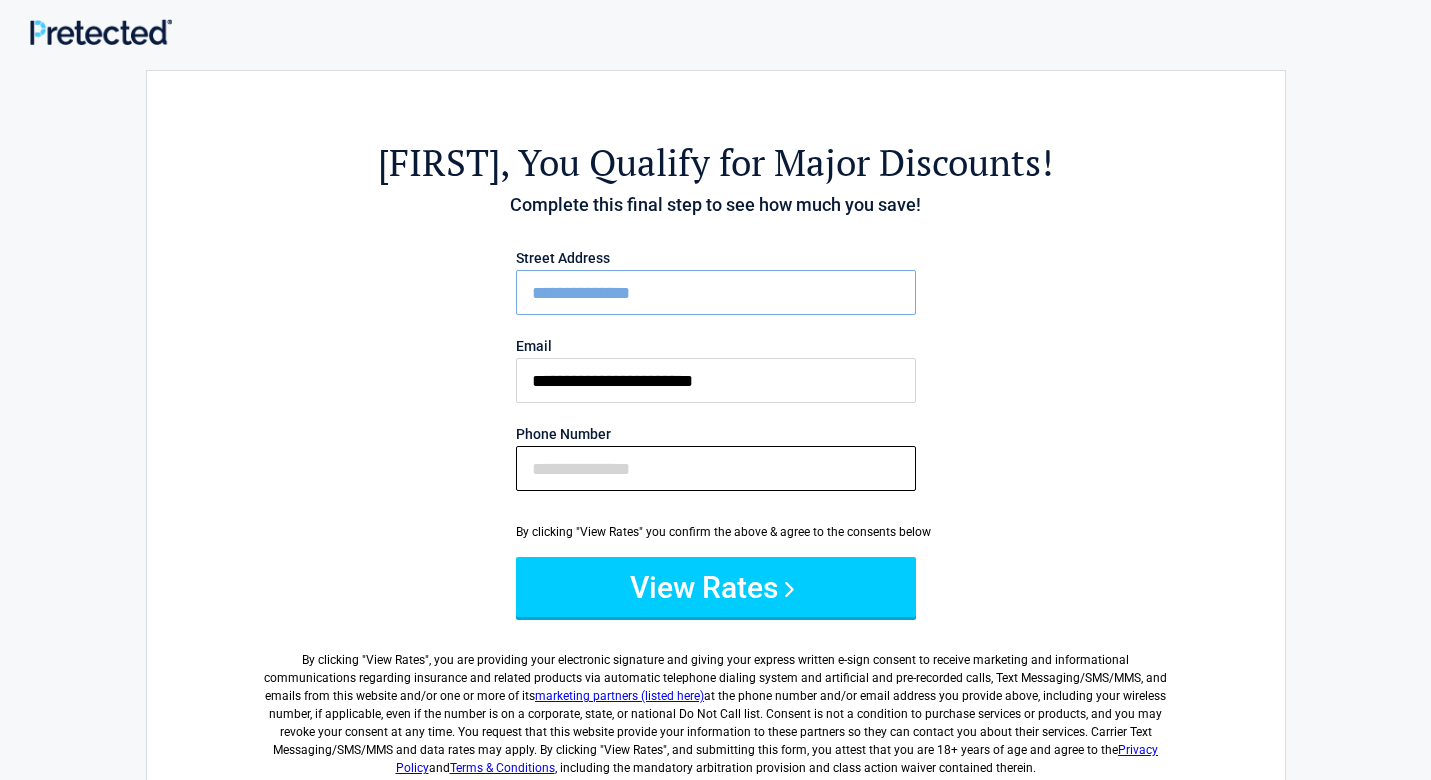 click on "Phone Number" at bounding box center (716, 468) 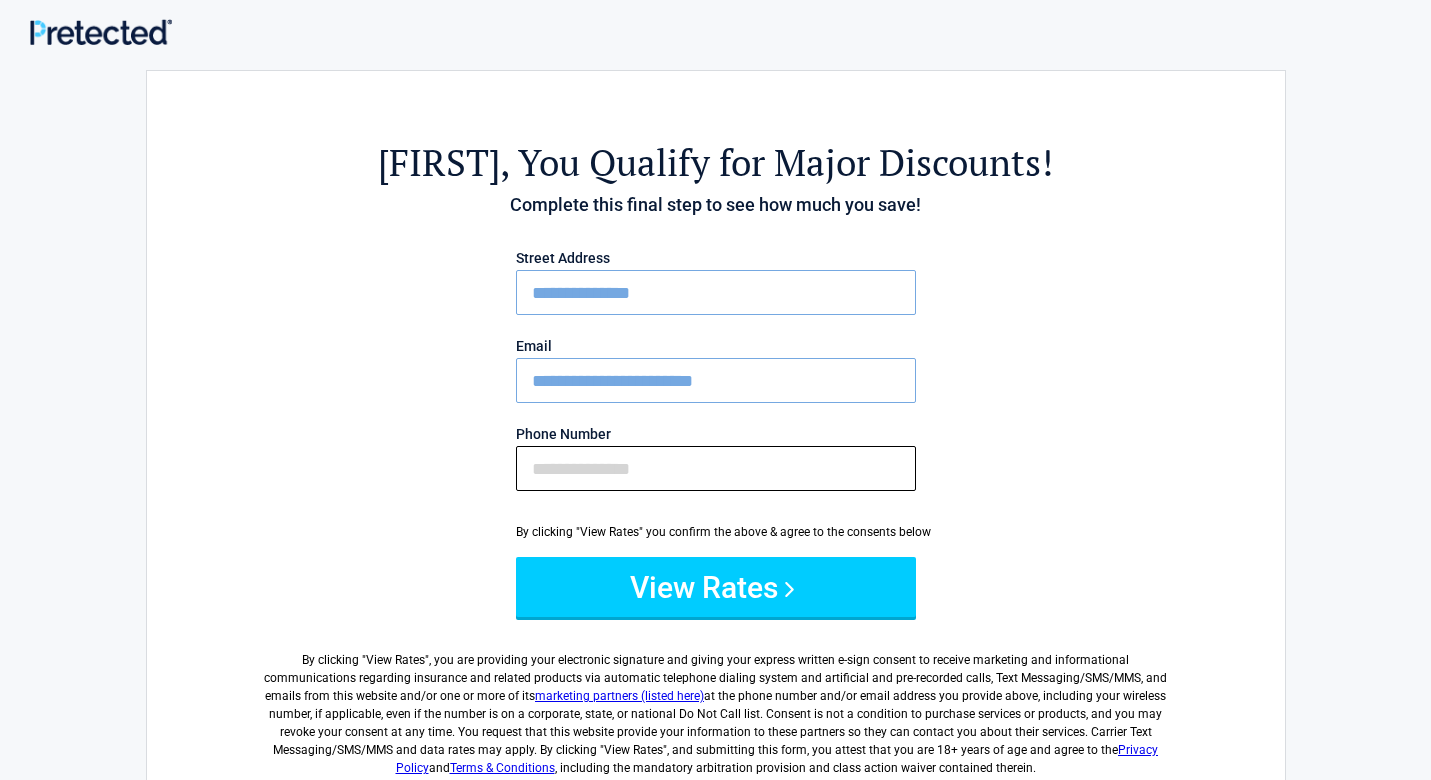 type on "**********" 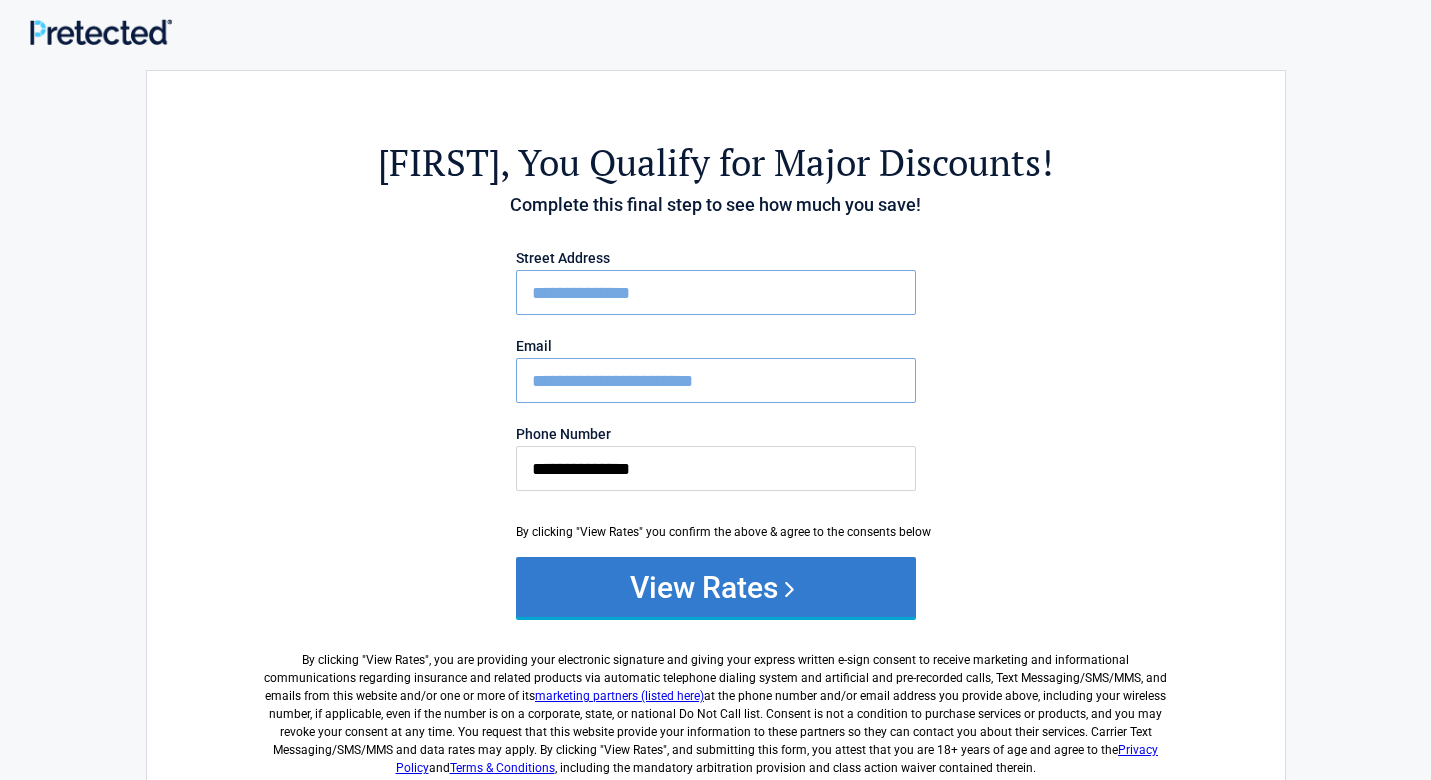 click on "View Rates" at bounding box center (716, 587) 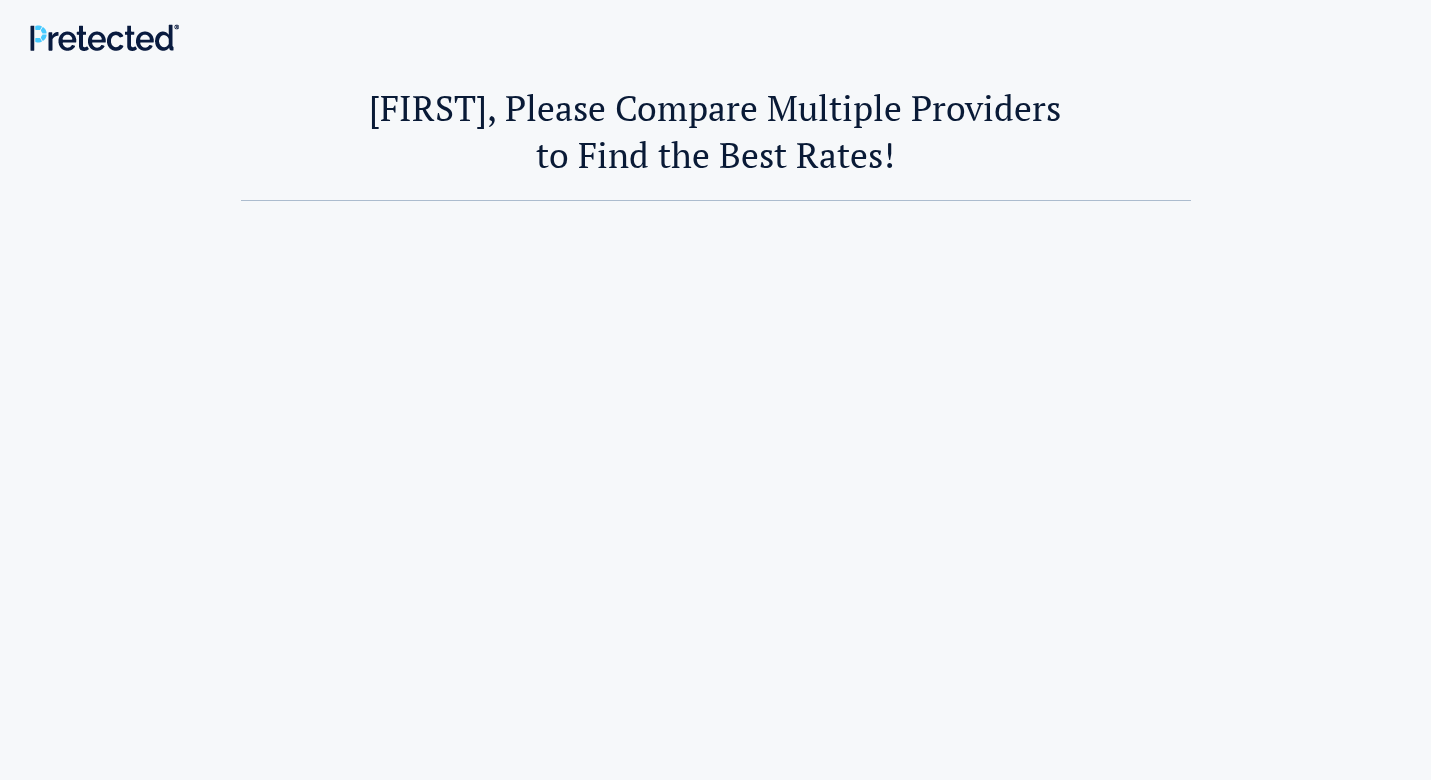scroll, scrollTop: 0, scrollLeft: 0, axis: both 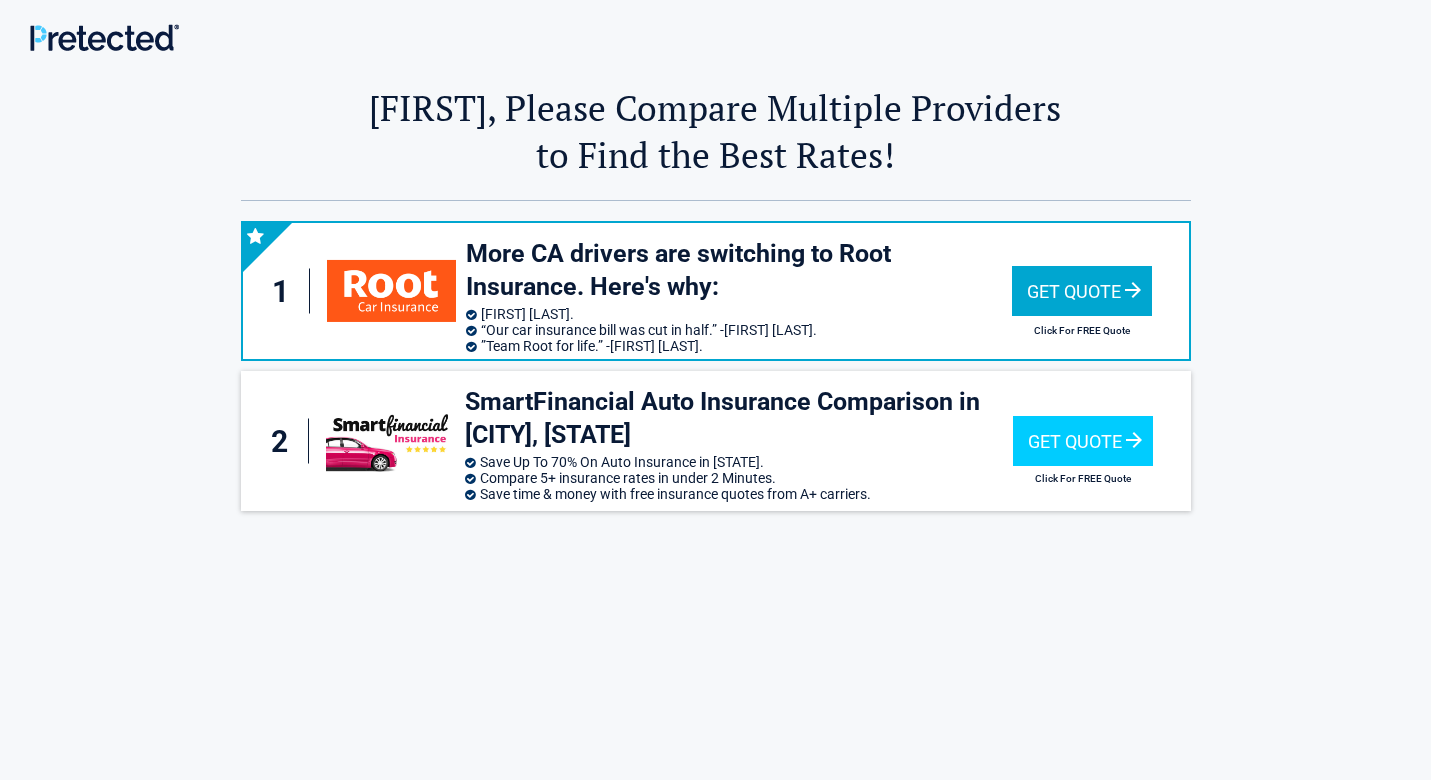 click on "Get Quote" at bounding box center (1082, 291) 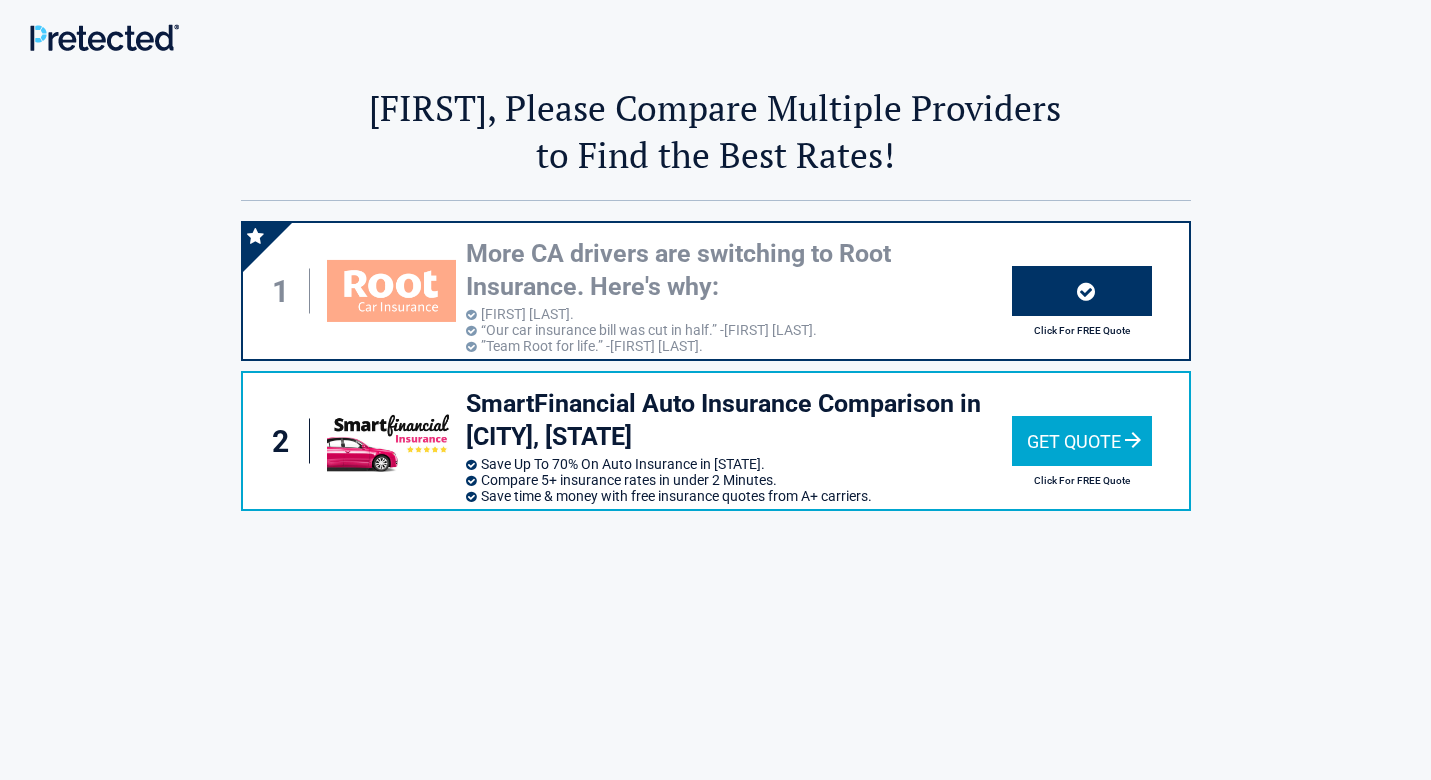 click on "SmartFinancial Auto Insurance Comparison in [CITY], [STATE]" at bounding box center [739, 420] 